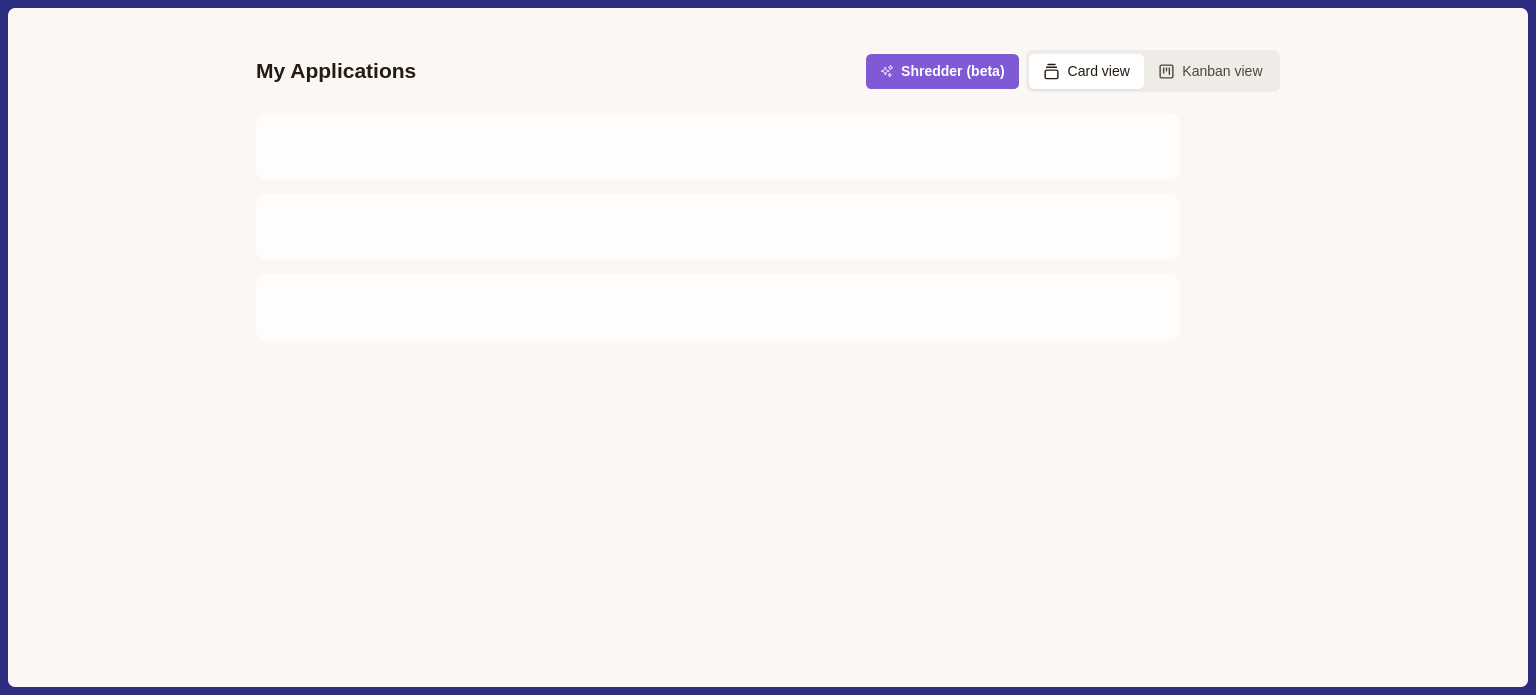 scroll, scrollTop: 0, scrollLeft: 0, axis: both 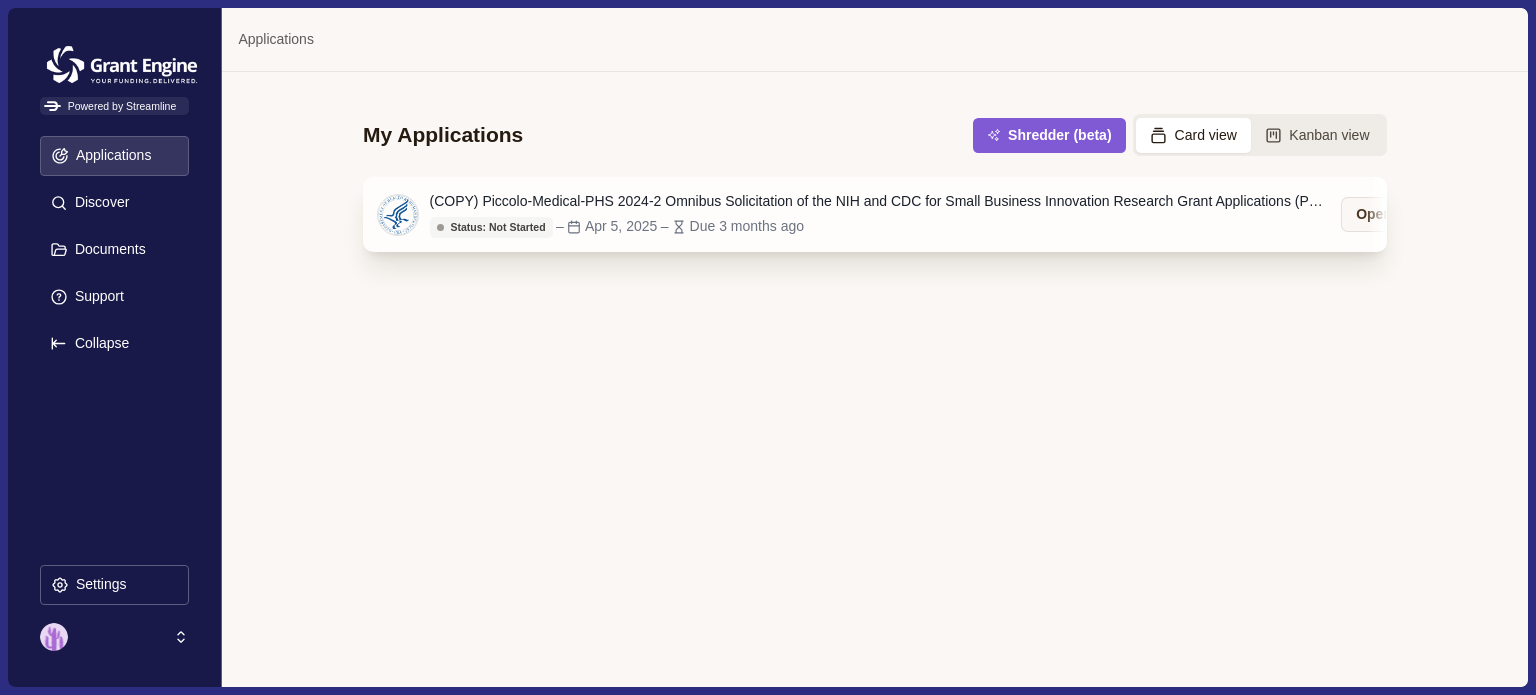 click on "(COPY) Piccolo-Medical-PHS 2024-2 Omnibus Solicitation of the NIH and CDC for Small Business Innovation Research Grant Applications (Parent SBIR [R43/R44] Clinical Trial Required) Status: Not Started Status: Not Started Status: Go/No Go Status: In Progress Status: In Review Status: Submitted Status: Awarded Status: Rejected Status: Cancelled – Apr 5, 2025 – Due 3 months ago" at bounding box center [880, 214] 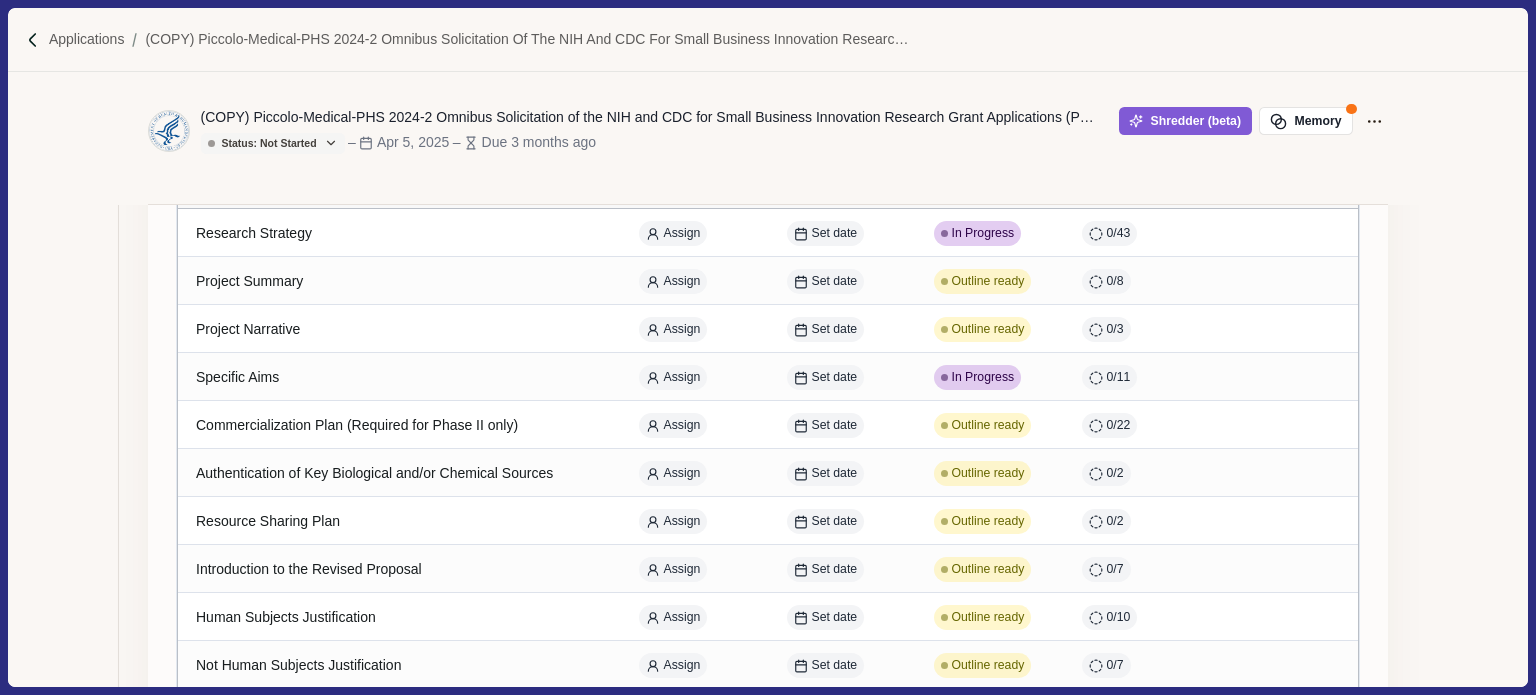scroll, scrollTop: 289, scrollLeft: 0, axis: vertical 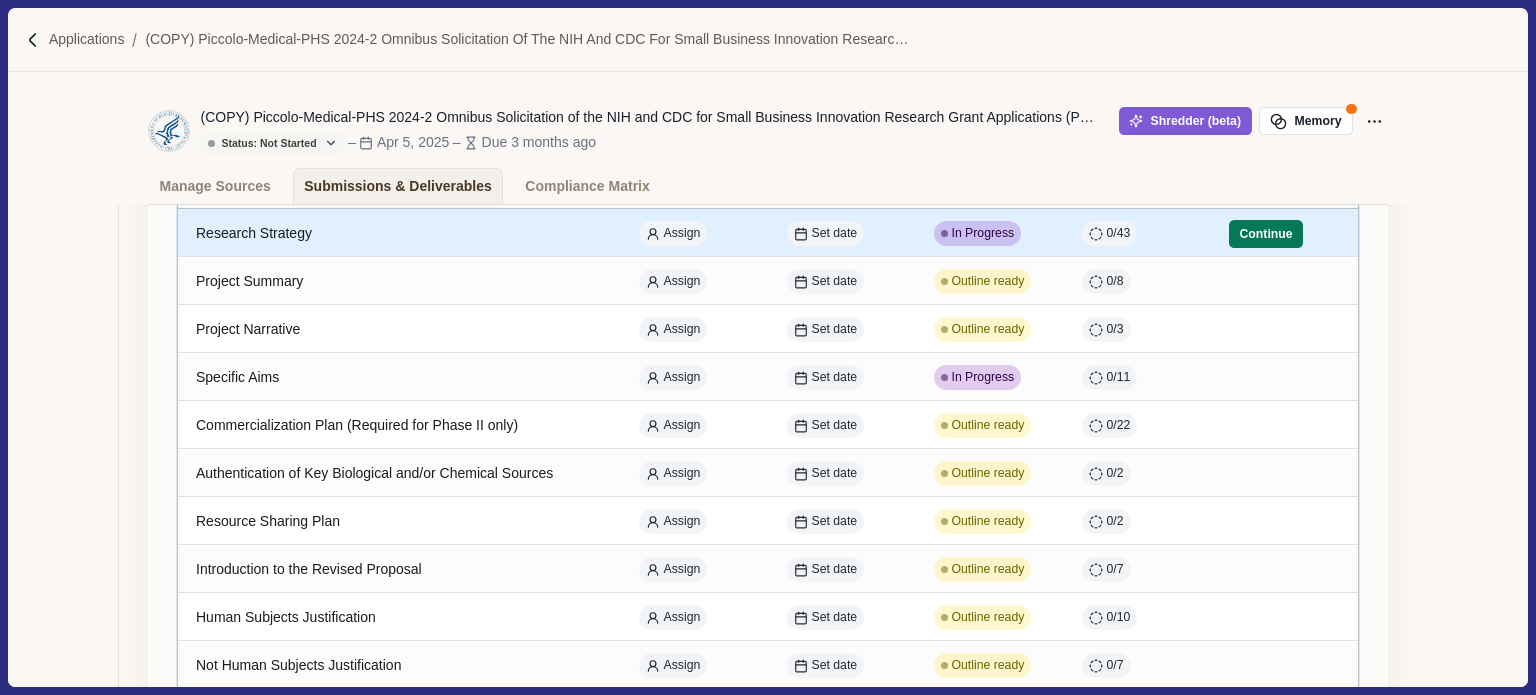 click on "Research Strategy" at bounding box center (399, 233) 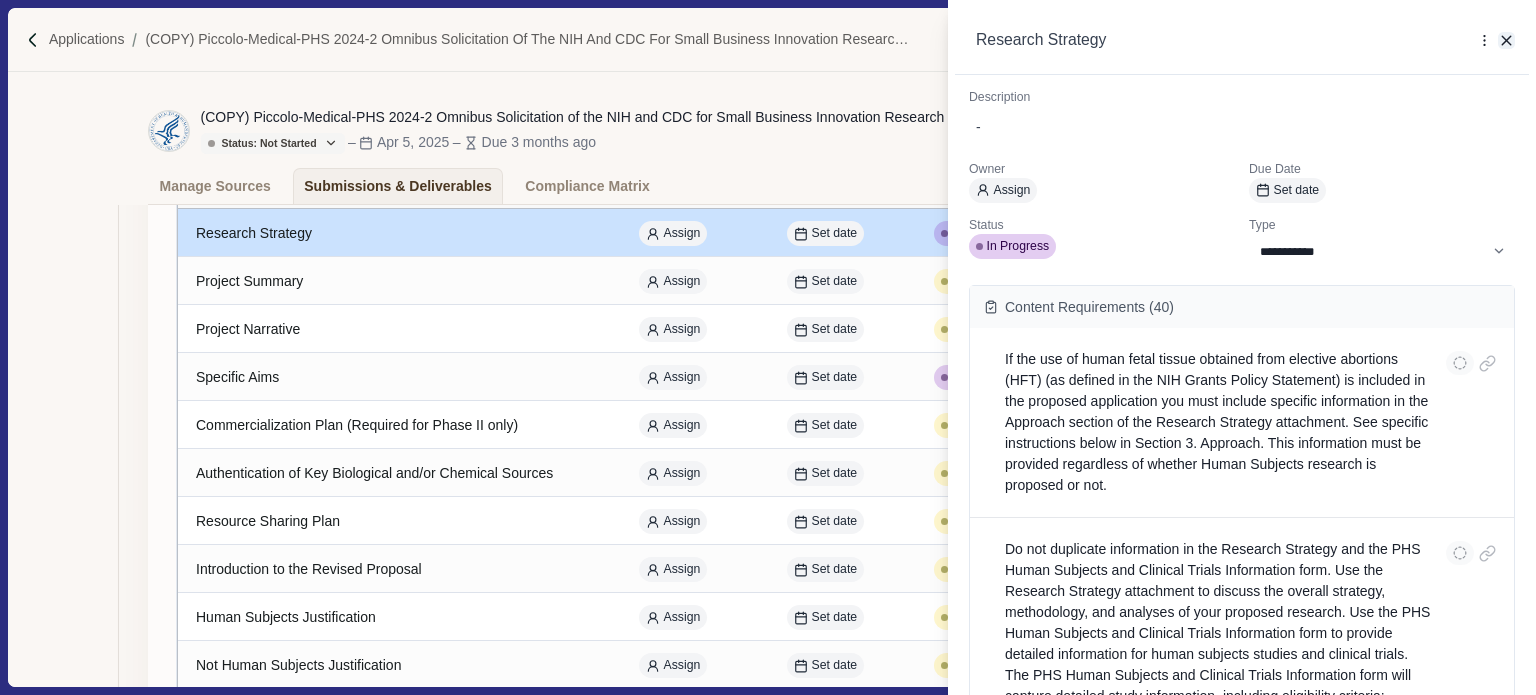 click 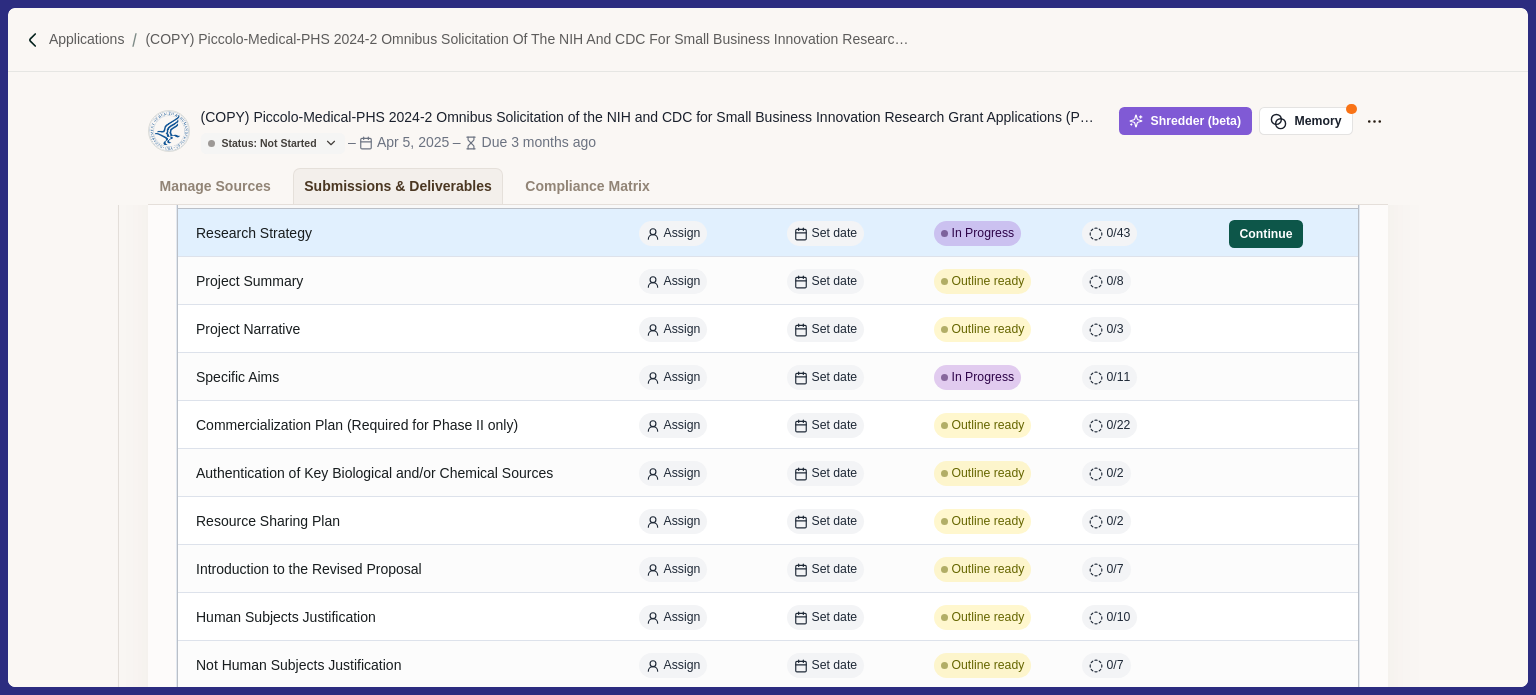 click on "Continue" at bounding box center (1266, 234) 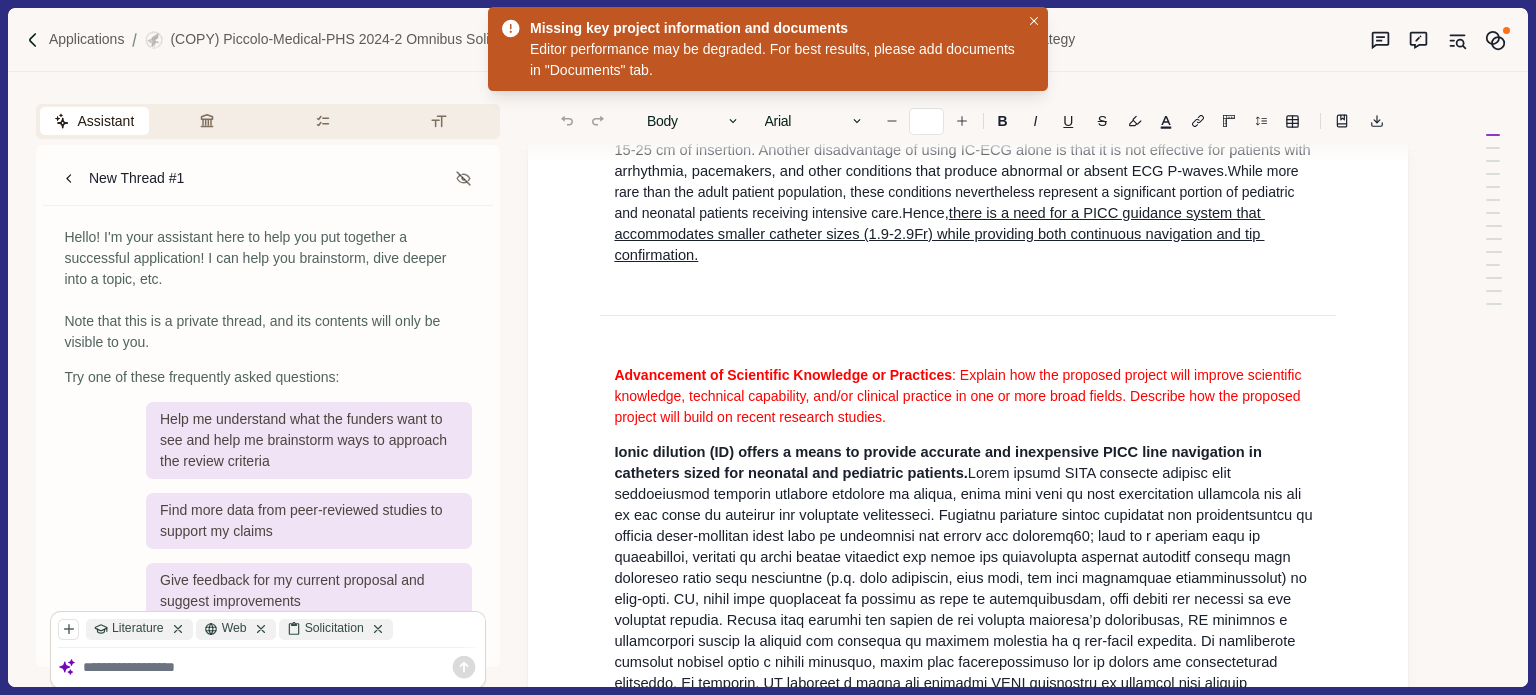 scroll, scrollTop: 1700, scrollLeft: 0, axis: vertical 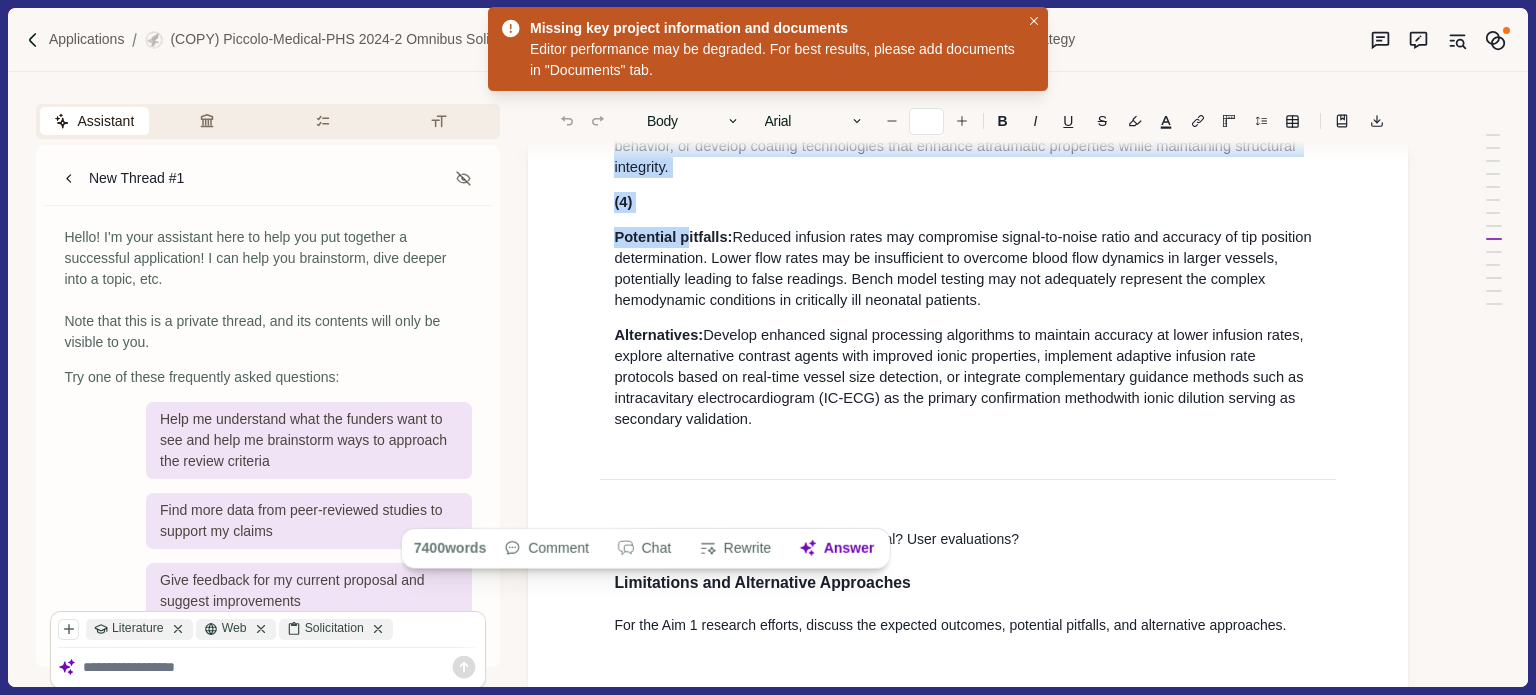 type on "**" 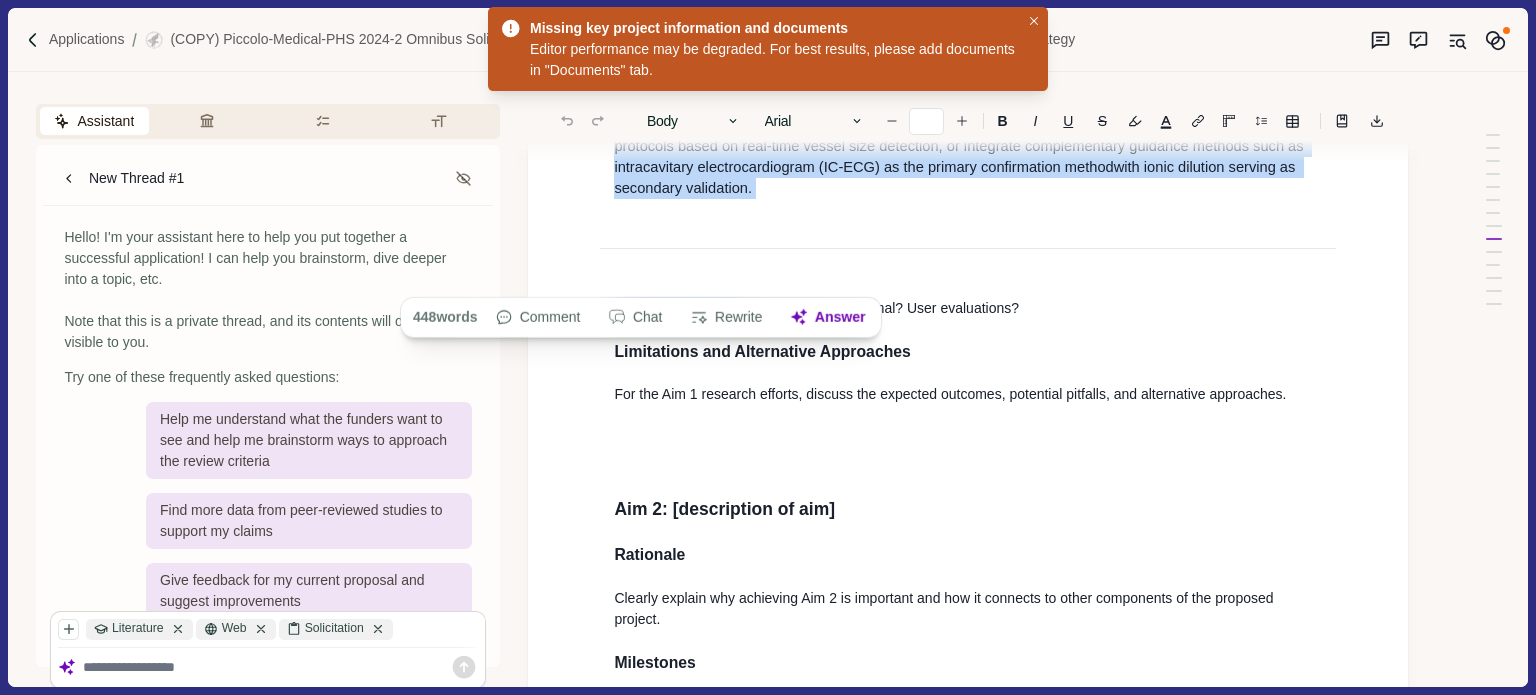 scroll, scrollTop: 13061, scrollLeft: 0, axis: vertical 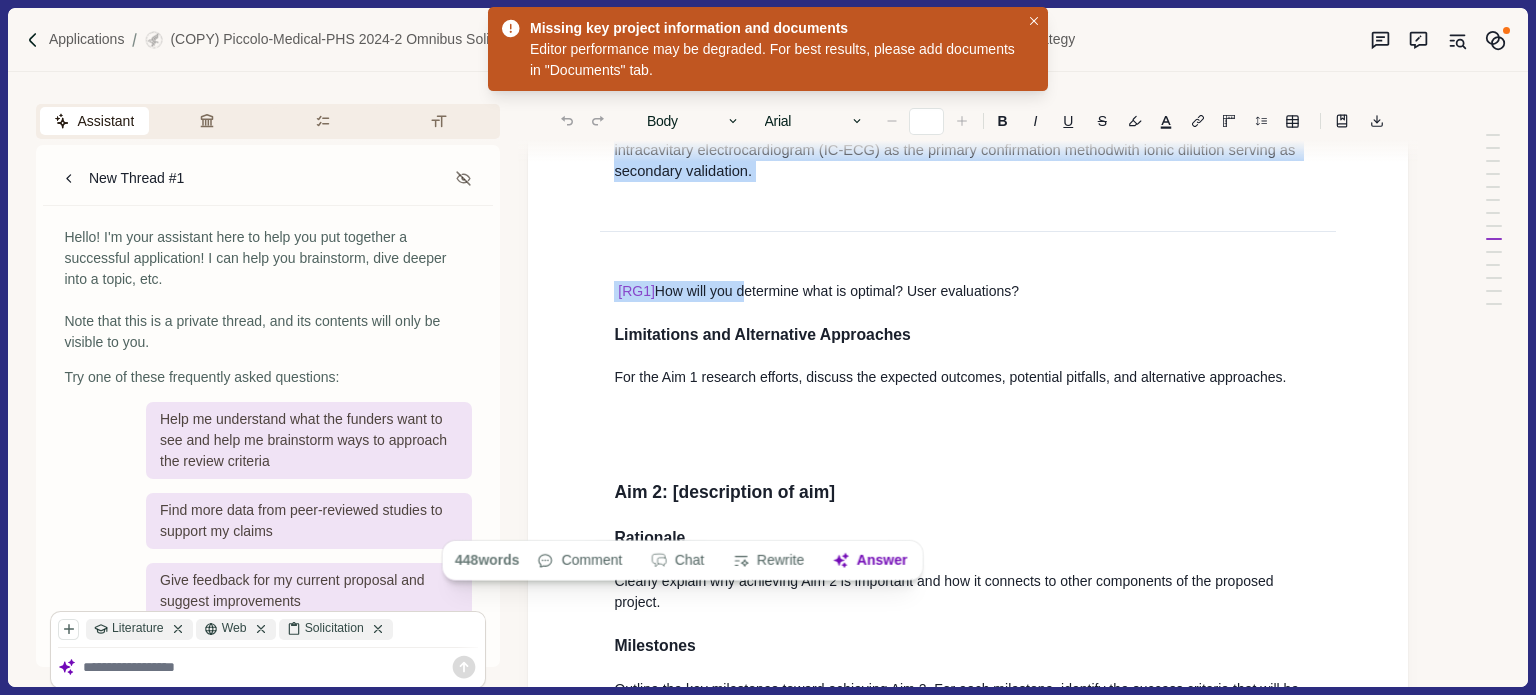 drag, startPoint x: 607, startPoint y: 237, endPoint x: 756, endPoint y: 515, distance: 315.4124 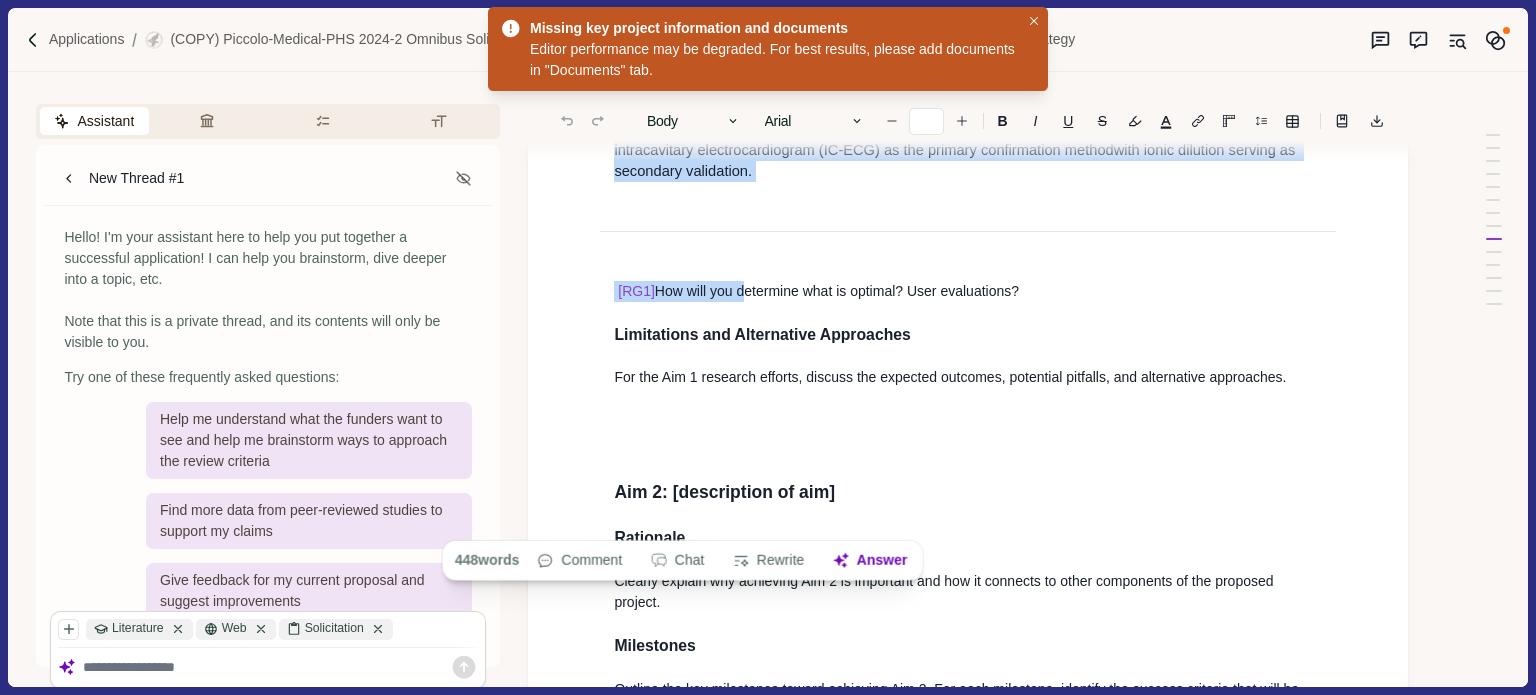 scroll, scrollTop: 12456, scrollLeft: 0, axis: vertical 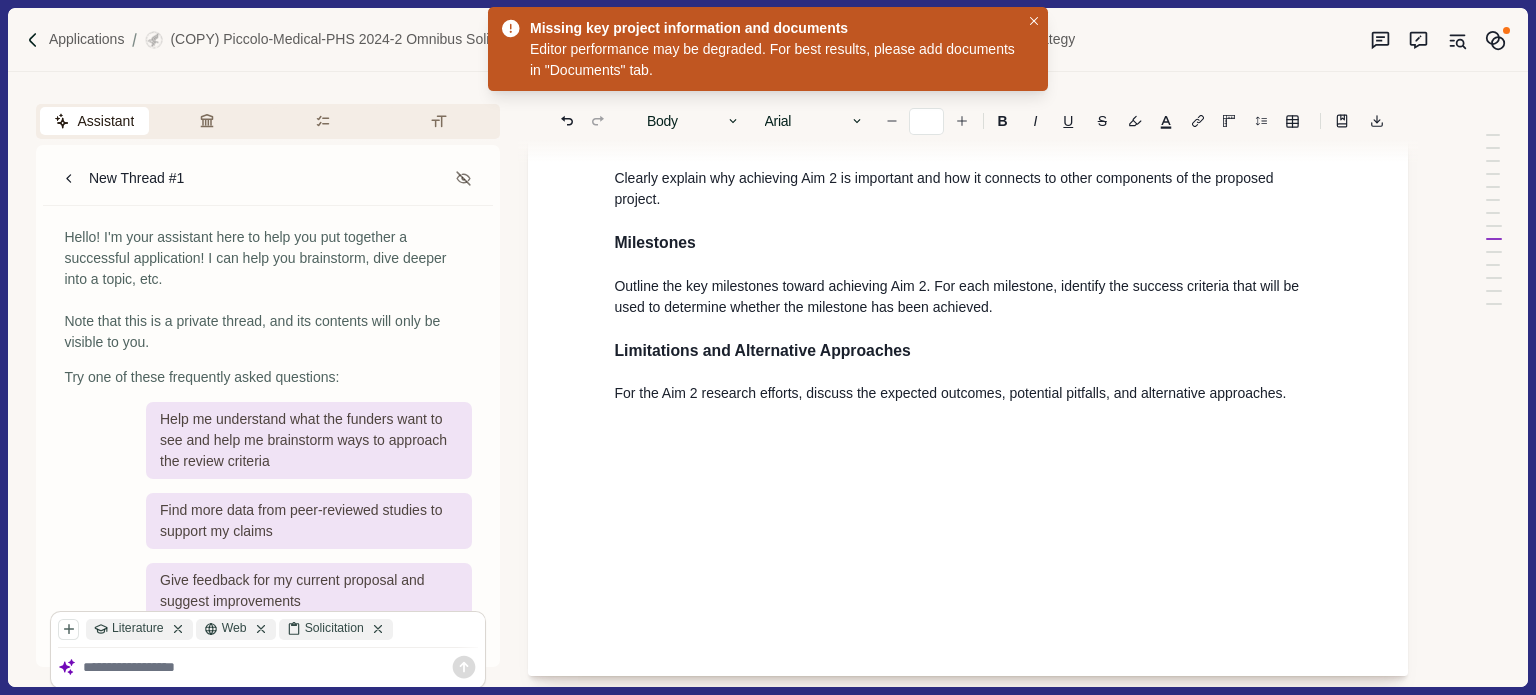 click at bounding box center [968, 9] 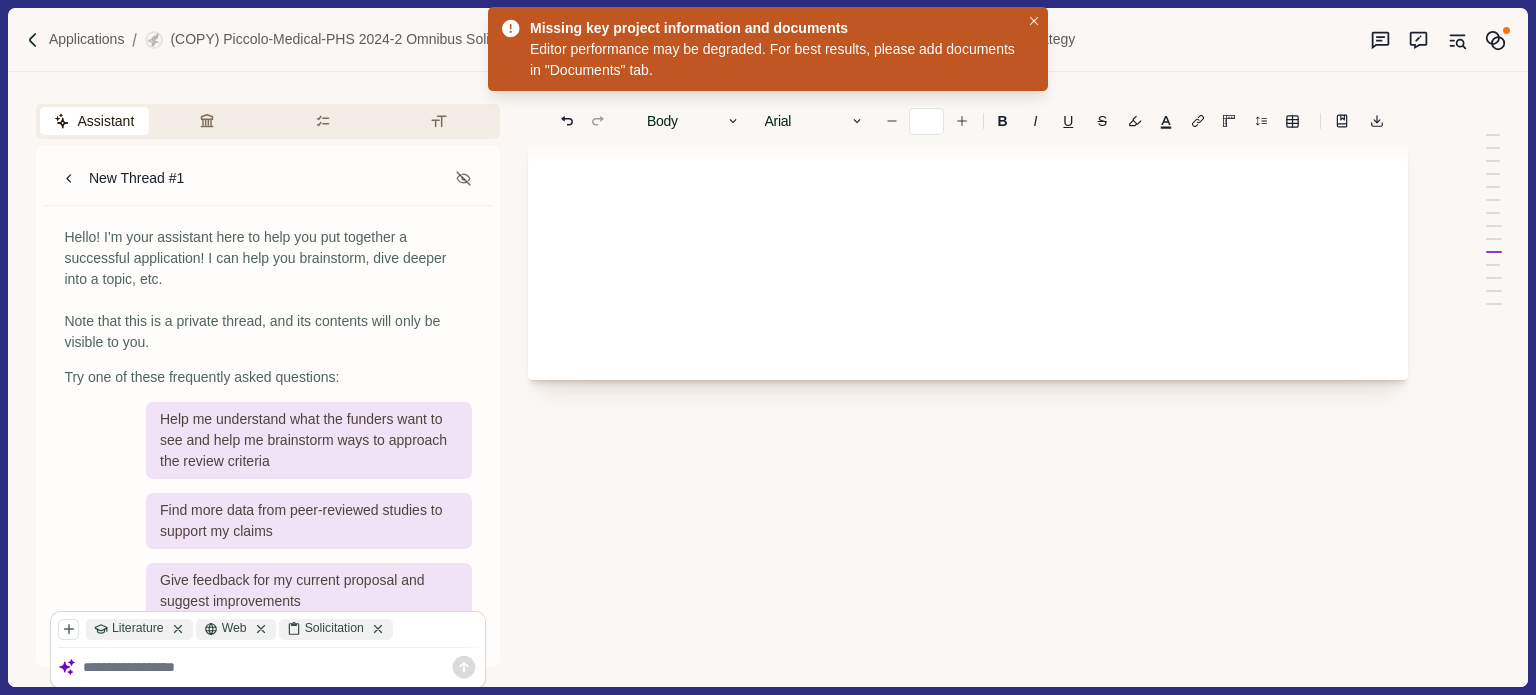 scroll, scrollTop: 13765, scrollLeft: 0, axis: vertical 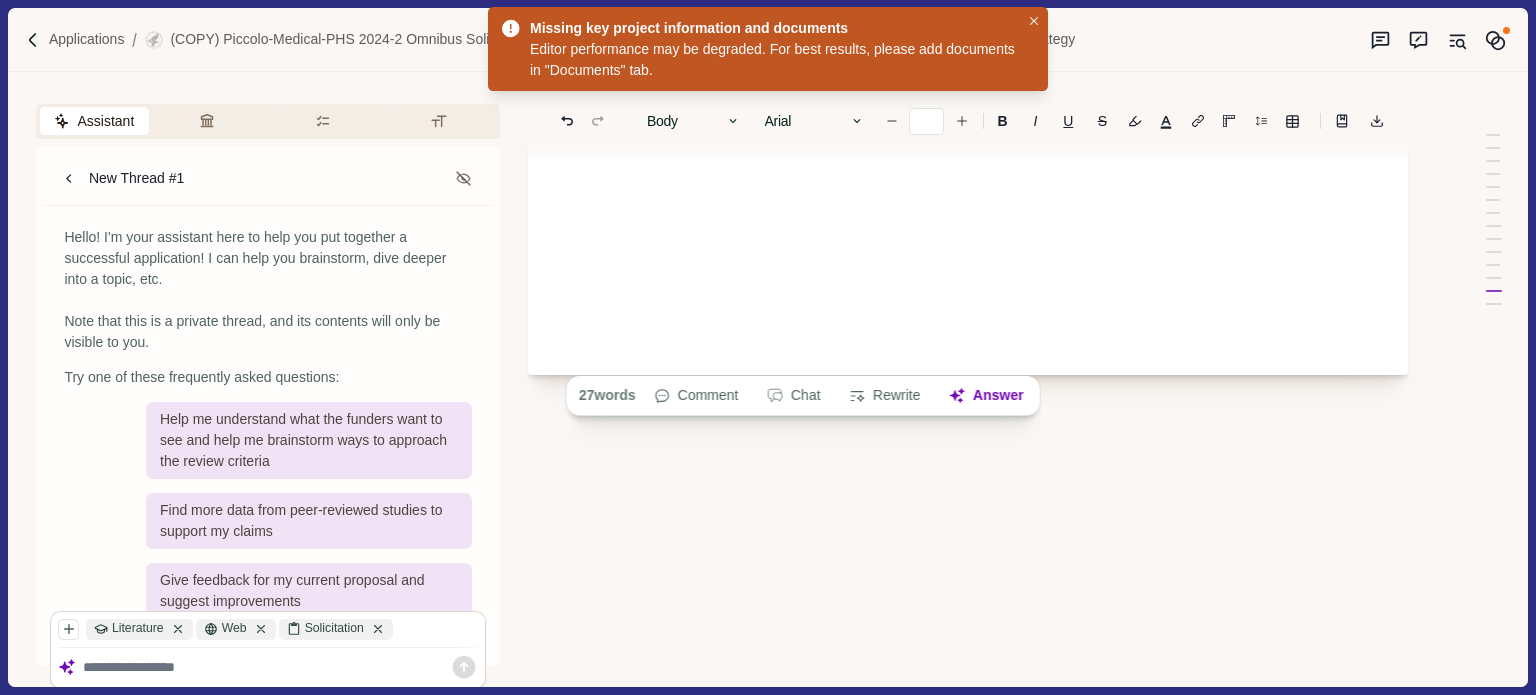 drag, startPoint x: 619, startPoint y: 335, endPoint x: 993, endPoint y: 357, distance: 374.6465 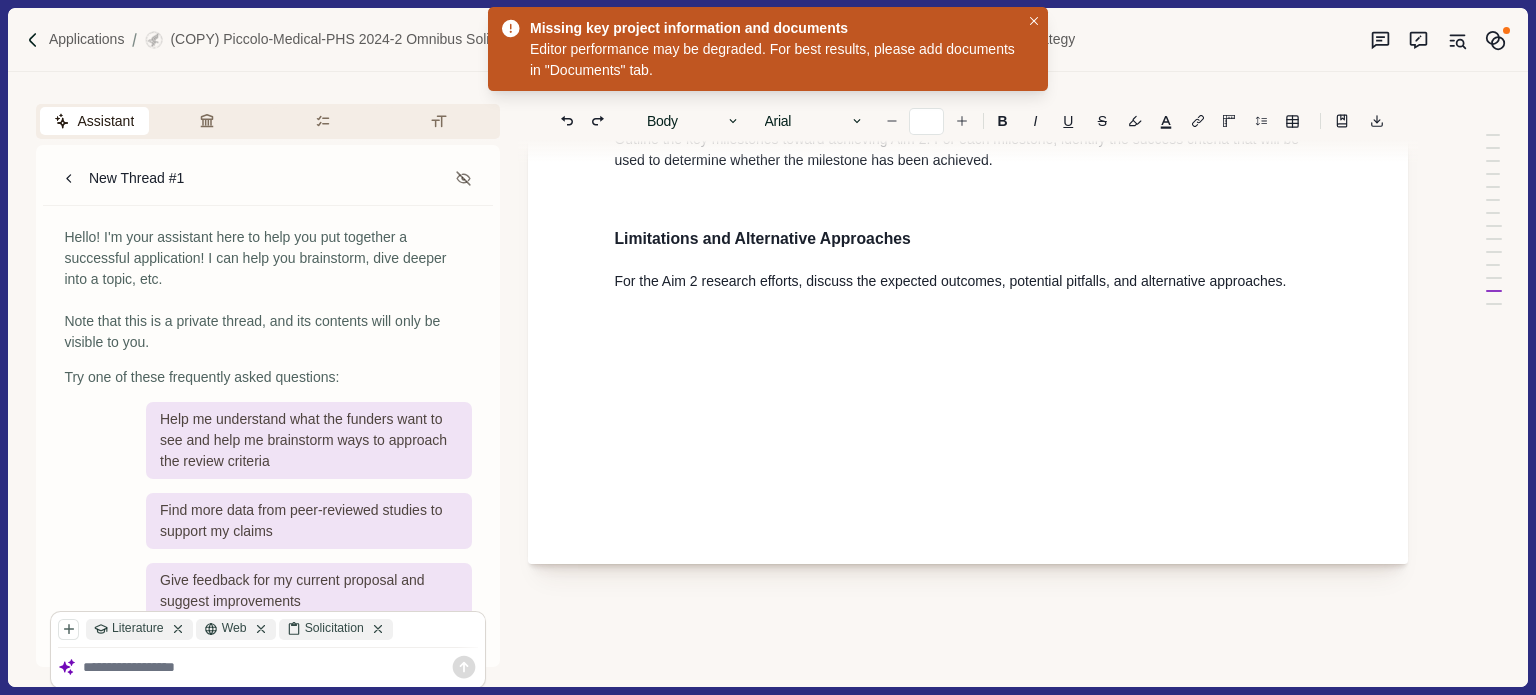 scroll, scrollTop: 13811, scrollLeft: 0, axis: vertical 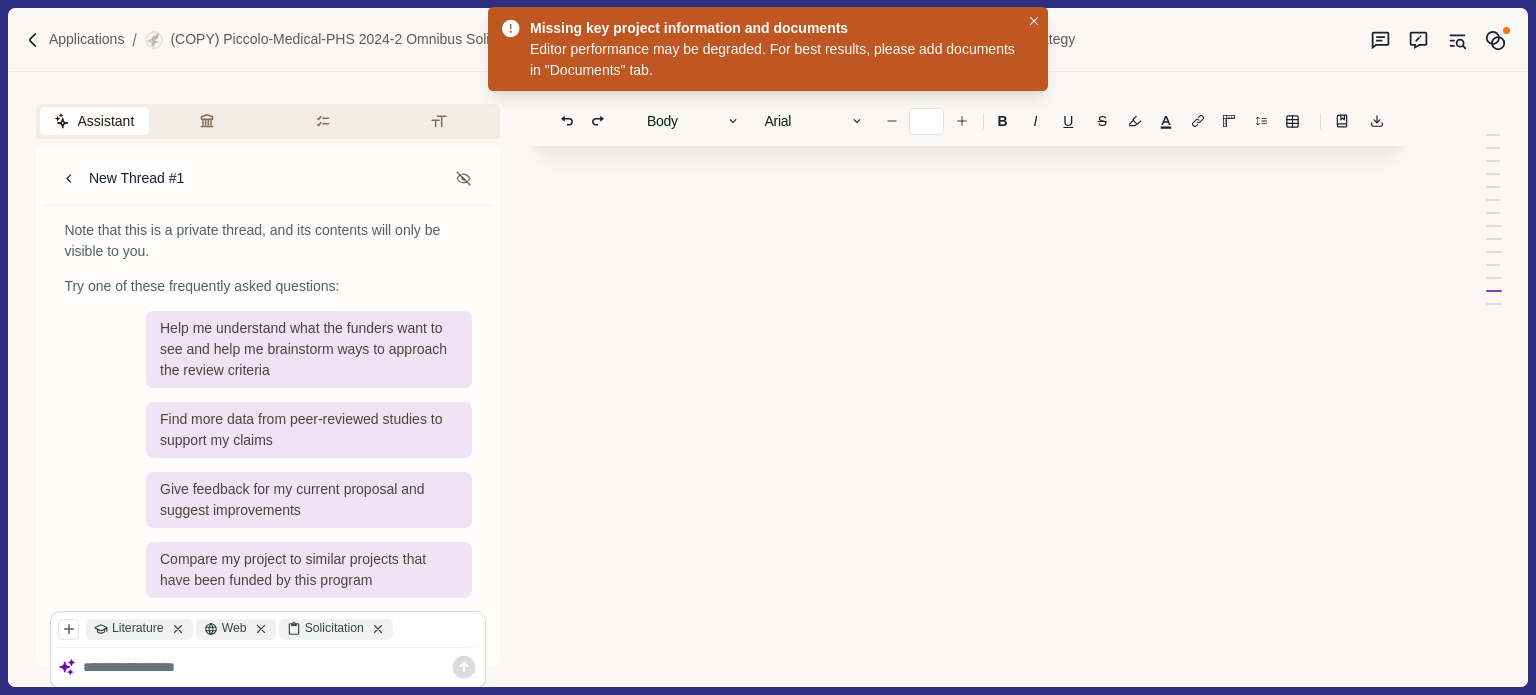 click at bounding box center (281, 667) 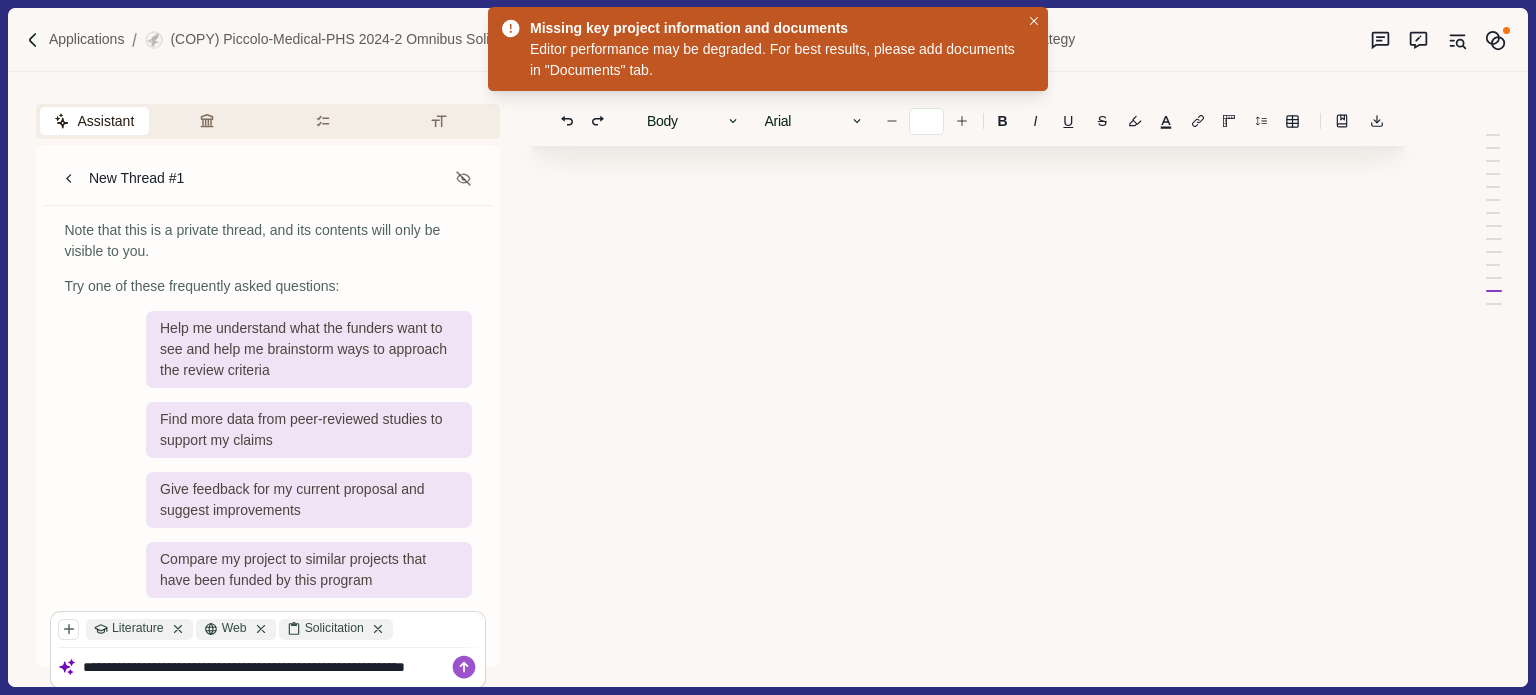 paste on "**********" 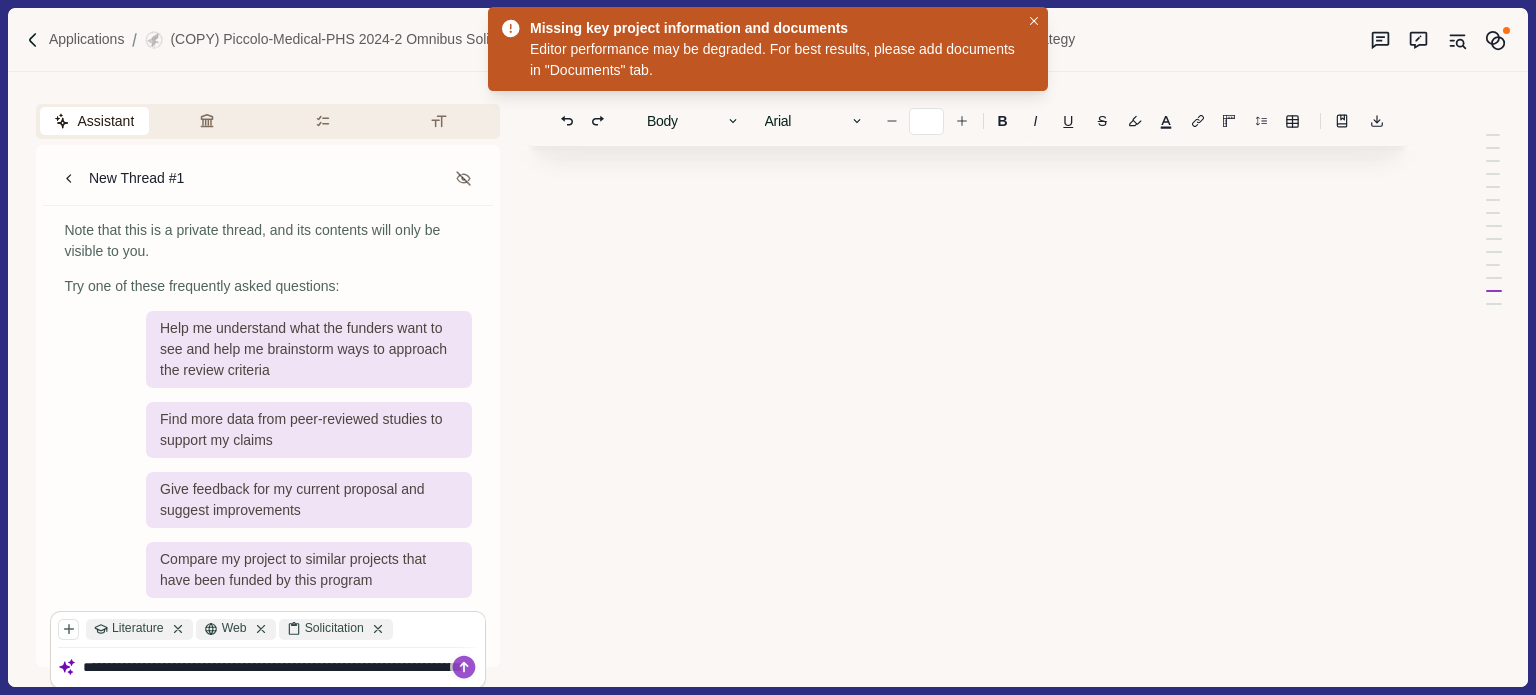 scroll, scrollTop: 16, scrollLeft: 0, axis: vertical 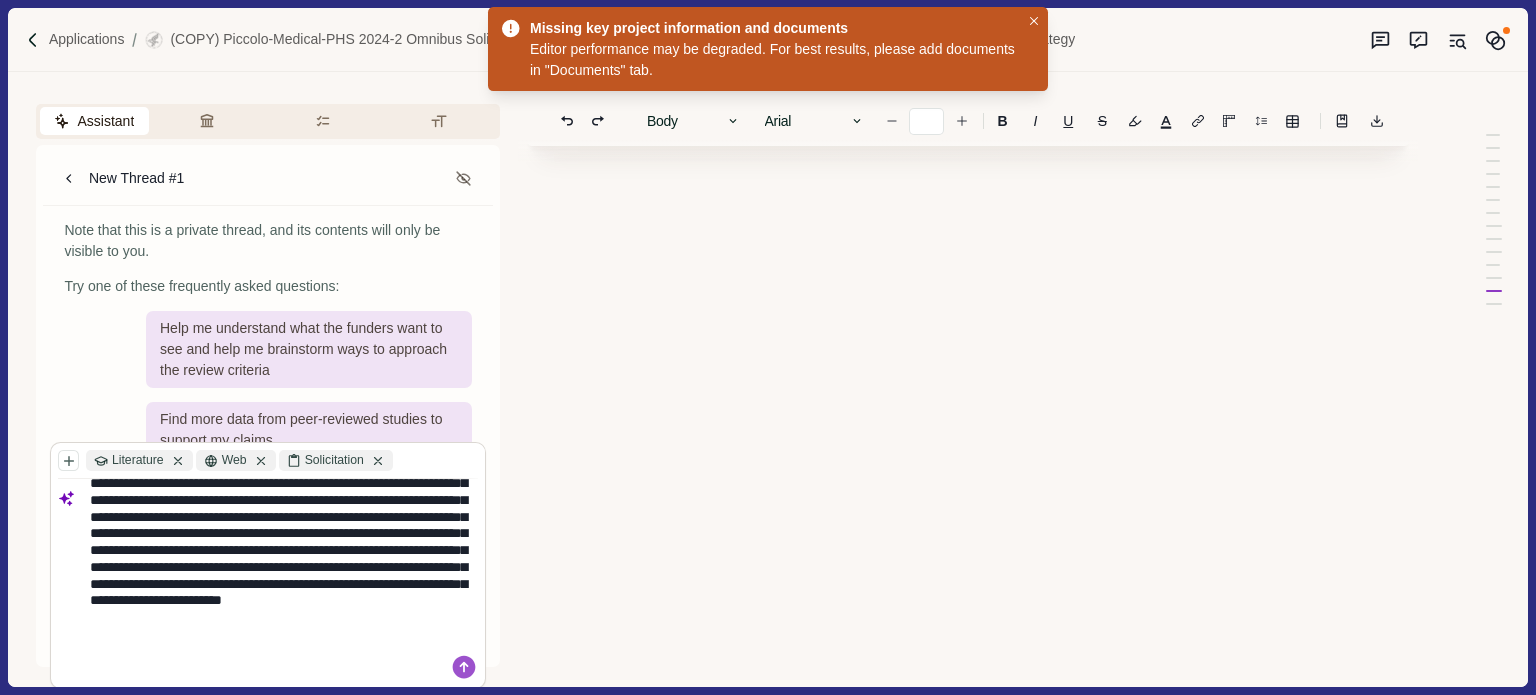 type on "**********" 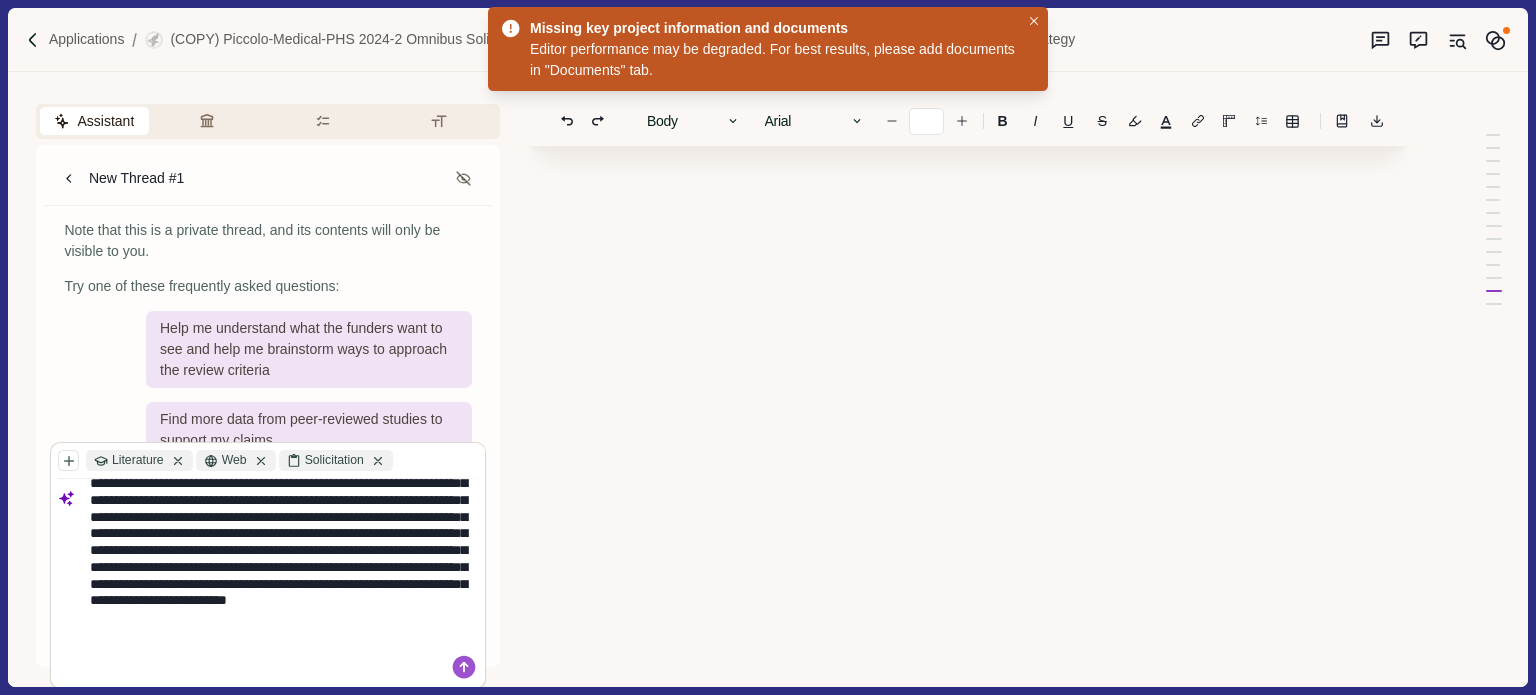 scroll, scrollTop: 189, scrollLeft: 0, axis: vertical 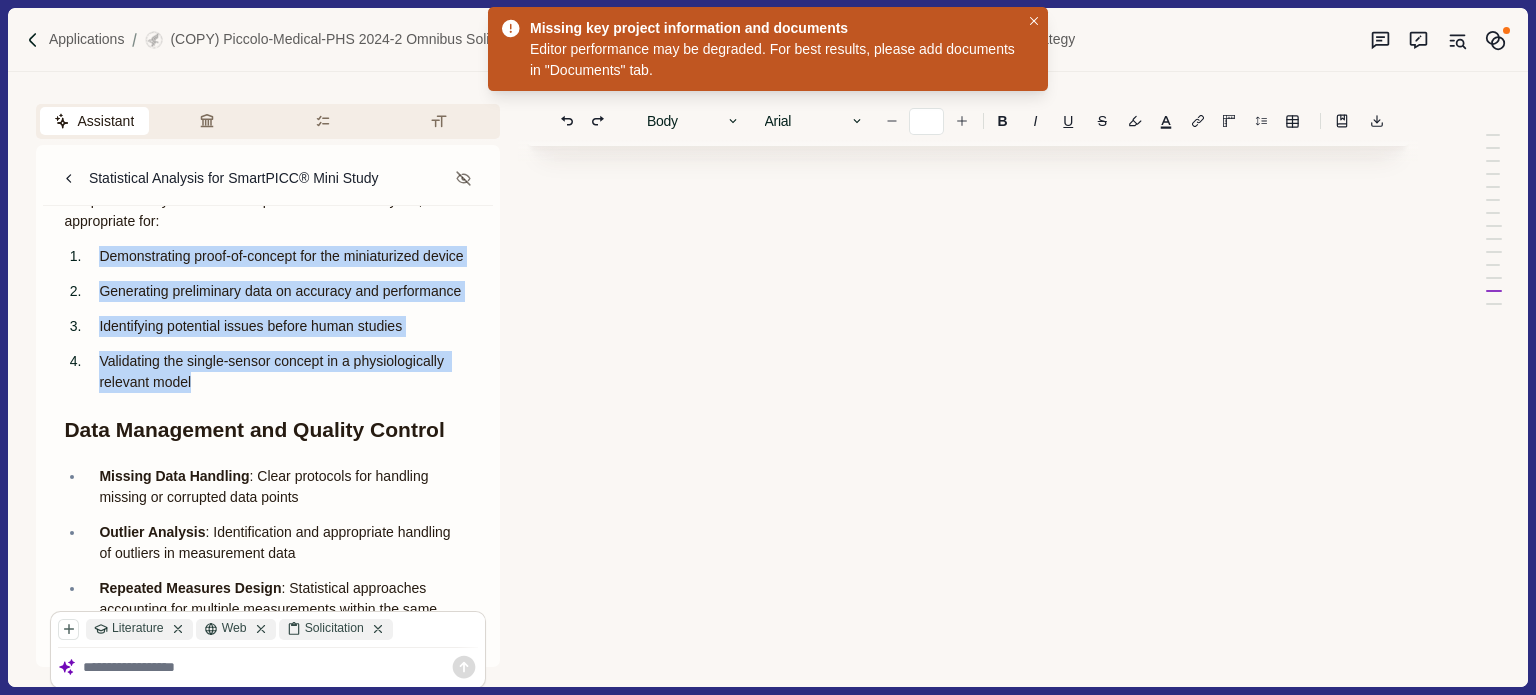 drag, startPoint x: 99, startPoint y: 318, endPoint x: 219, endPoint y: 487, distance: 207.27036 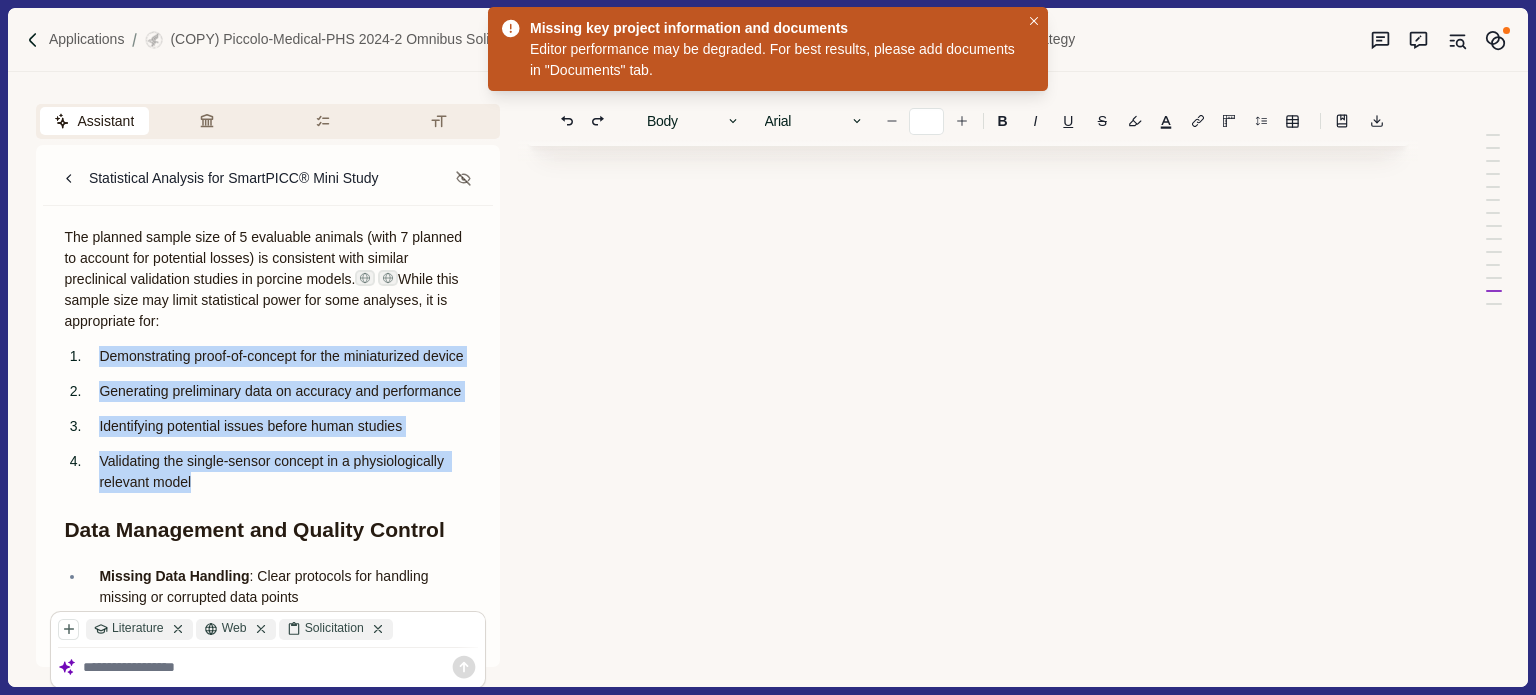 copy on "Demonstrating proof-of-concept for the miniaturized device Generating preliminary data on accuracy and performance Identifying potential issues before human studies Validating the single-sensor concept in a physiologically relevant model" 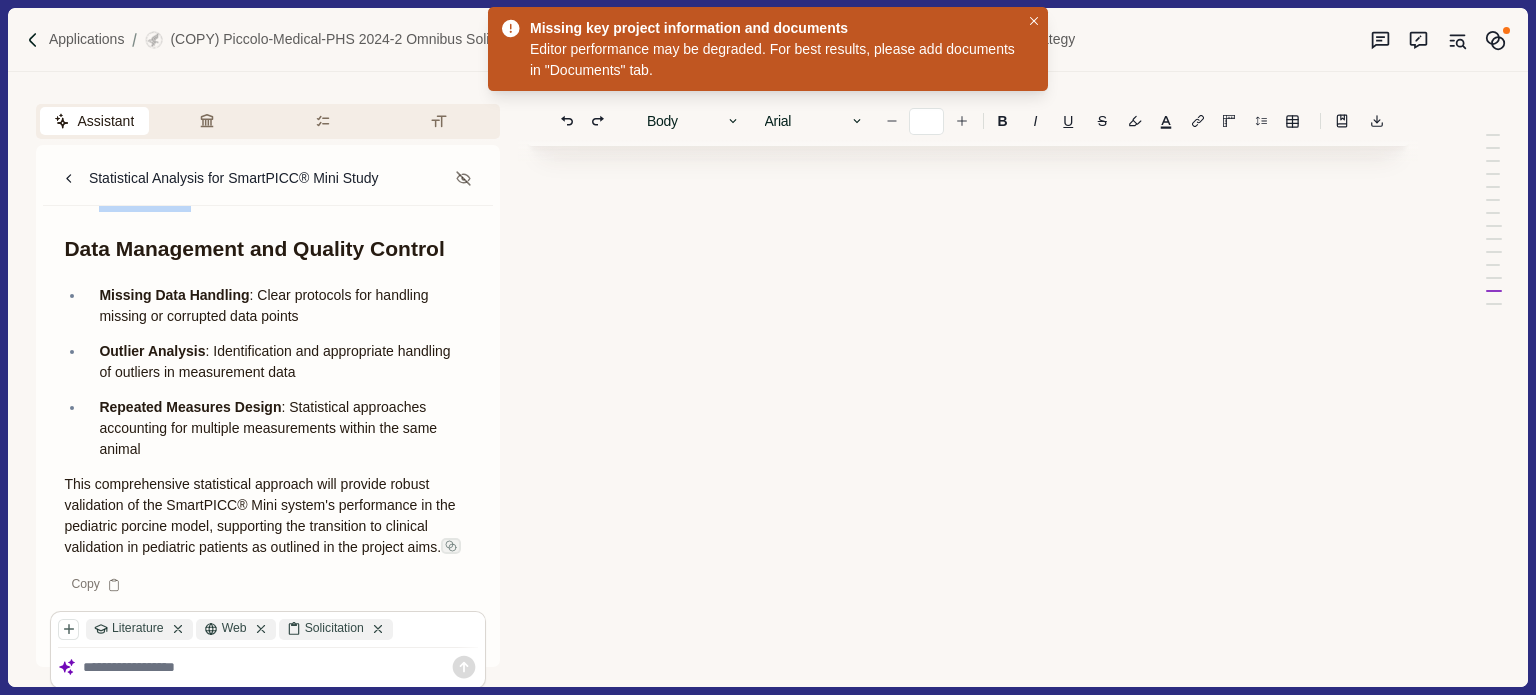 scroll, scrollTop: 3024, scrollLeft: 0, axis: vertical 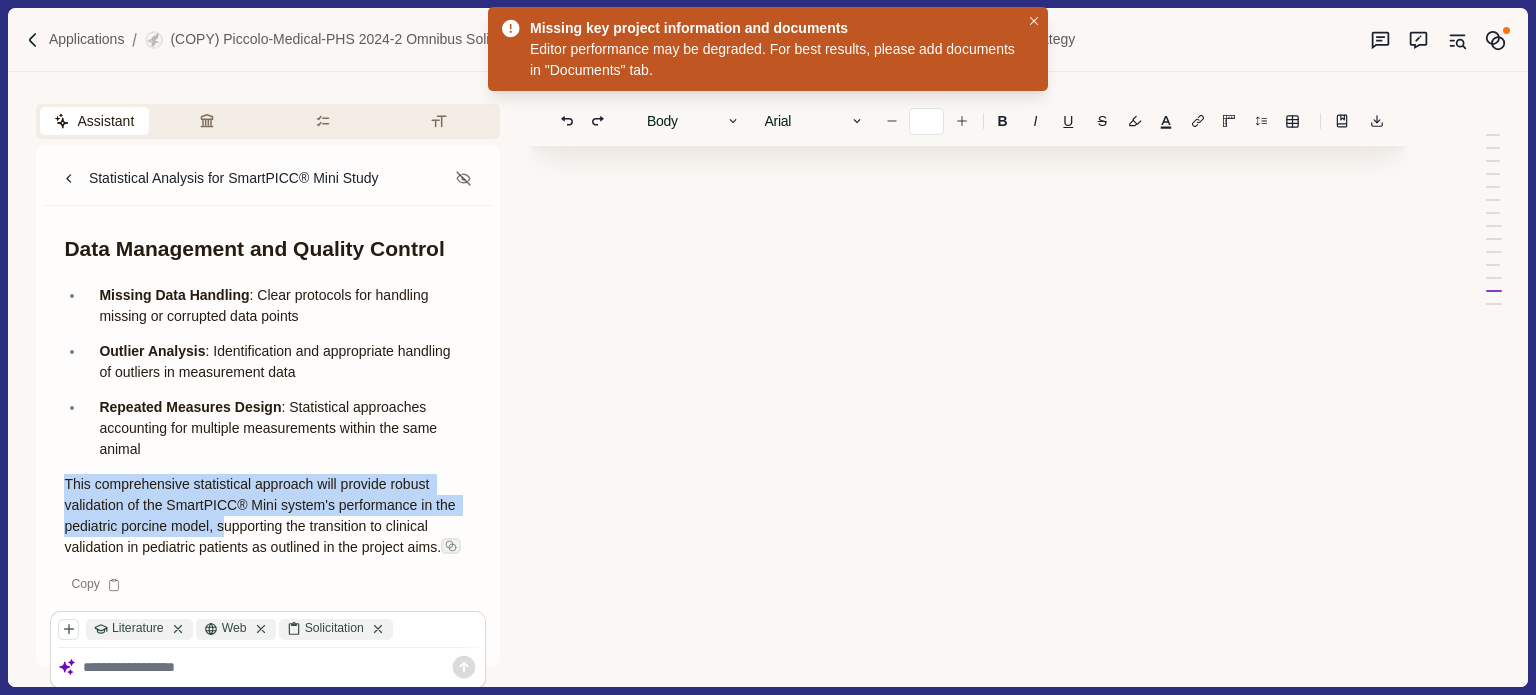 drag, startPoint x: 65, startPoint y: 467, endPoint x: 248, endPoint y: 512, distance: 188.45158 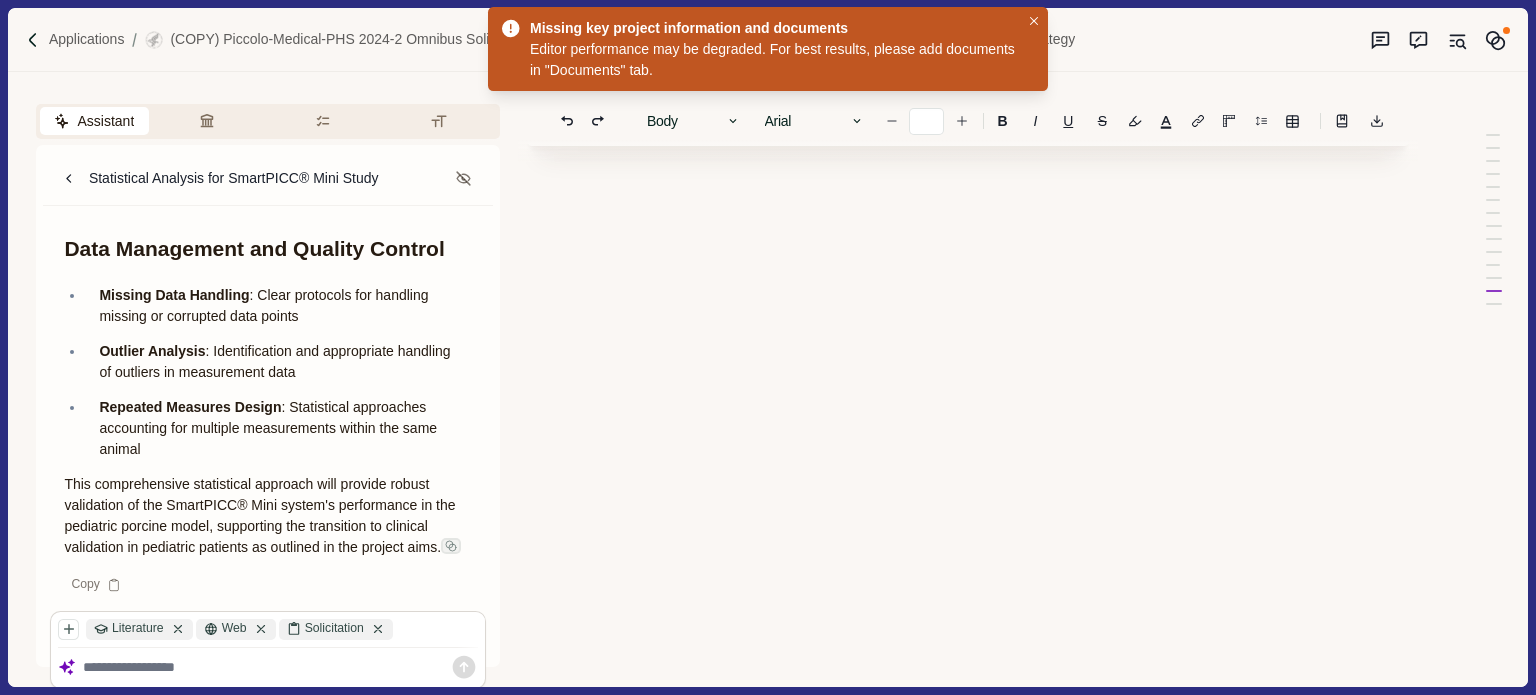 click on "This comprehensive statistical approach will provide robust validation of the SmartPICC® Mini system's performance in the pediatric porcine model, supporting the transition to clinical validation in pediatric patients as outlined in the project aims." at bounding box center (261, 515) 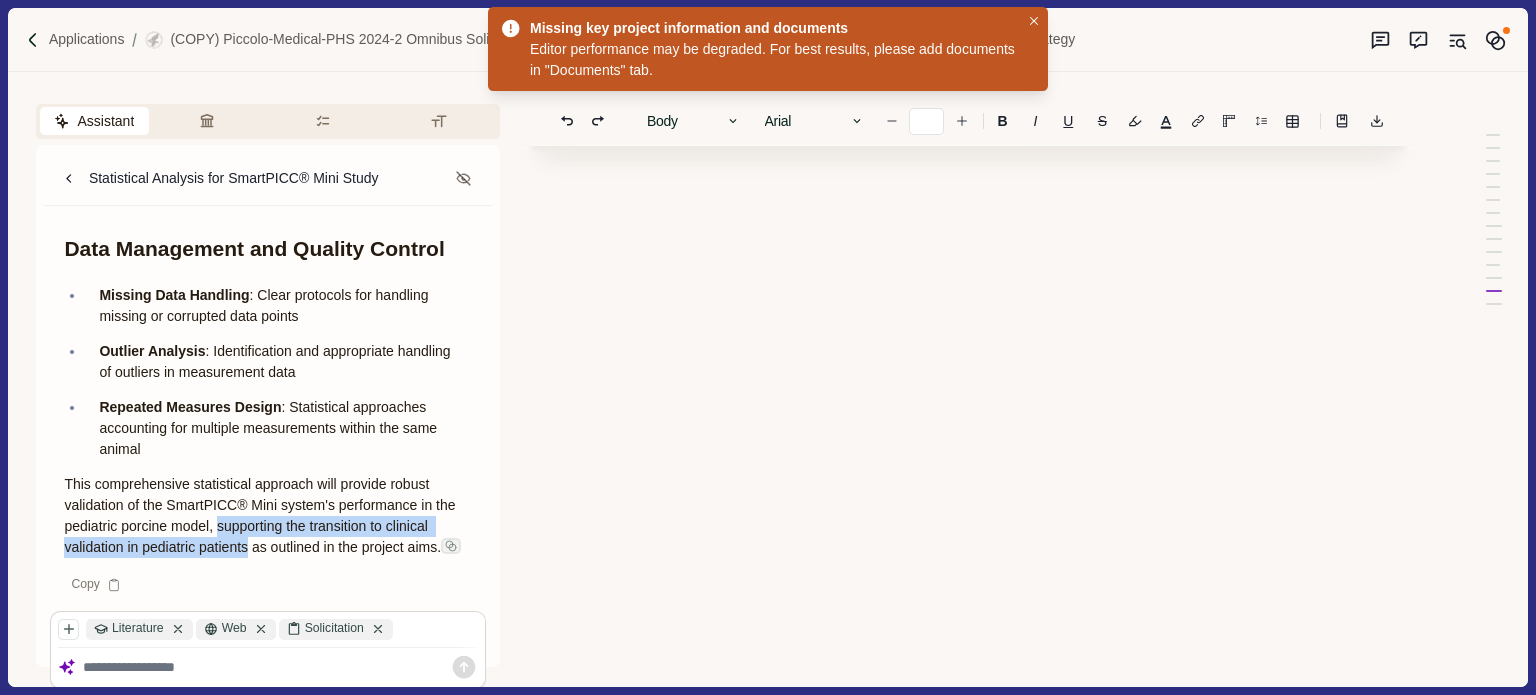 drag, startPoint x: 244, startPoint y: 505, endPoint x: 296, endPoint y: 531, distance: 58.137768 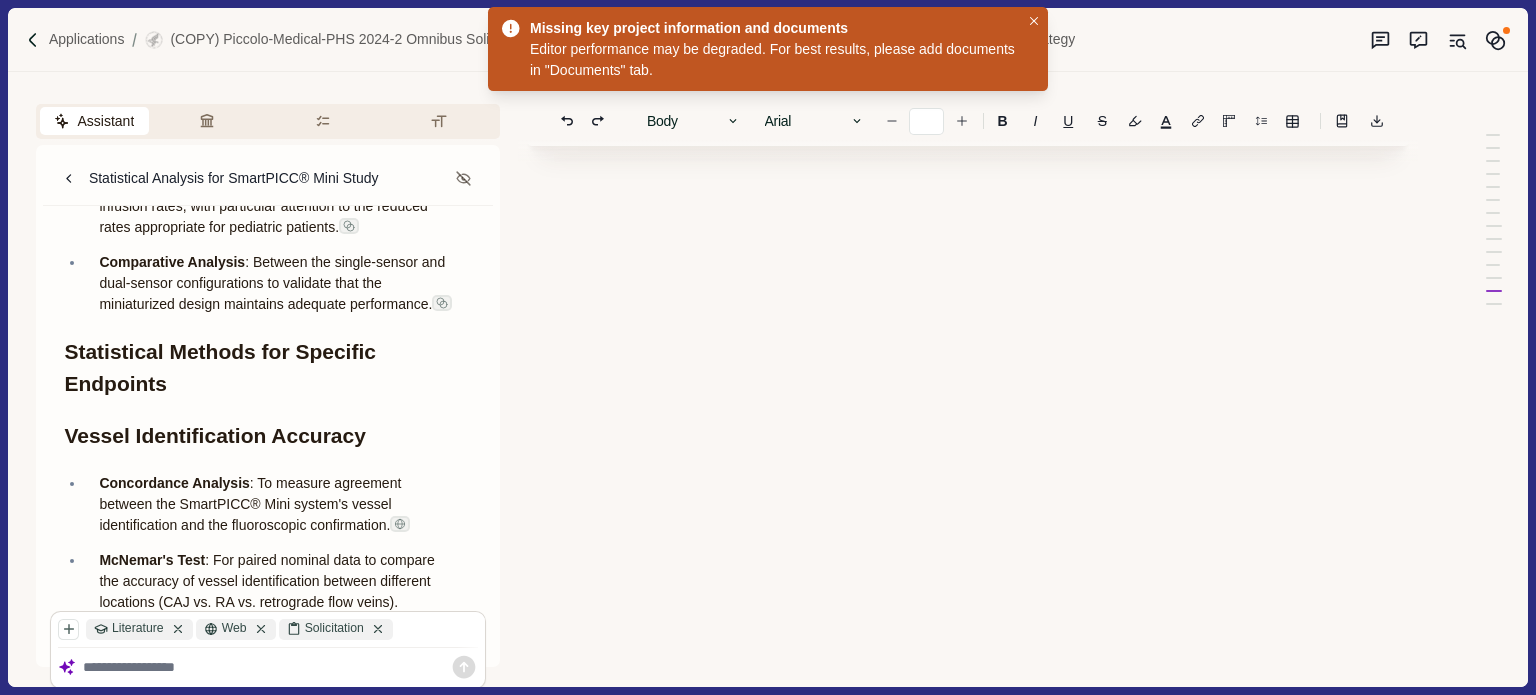 scroll, scrollTop: 2024, scrollLeft: 0, axis: vertical 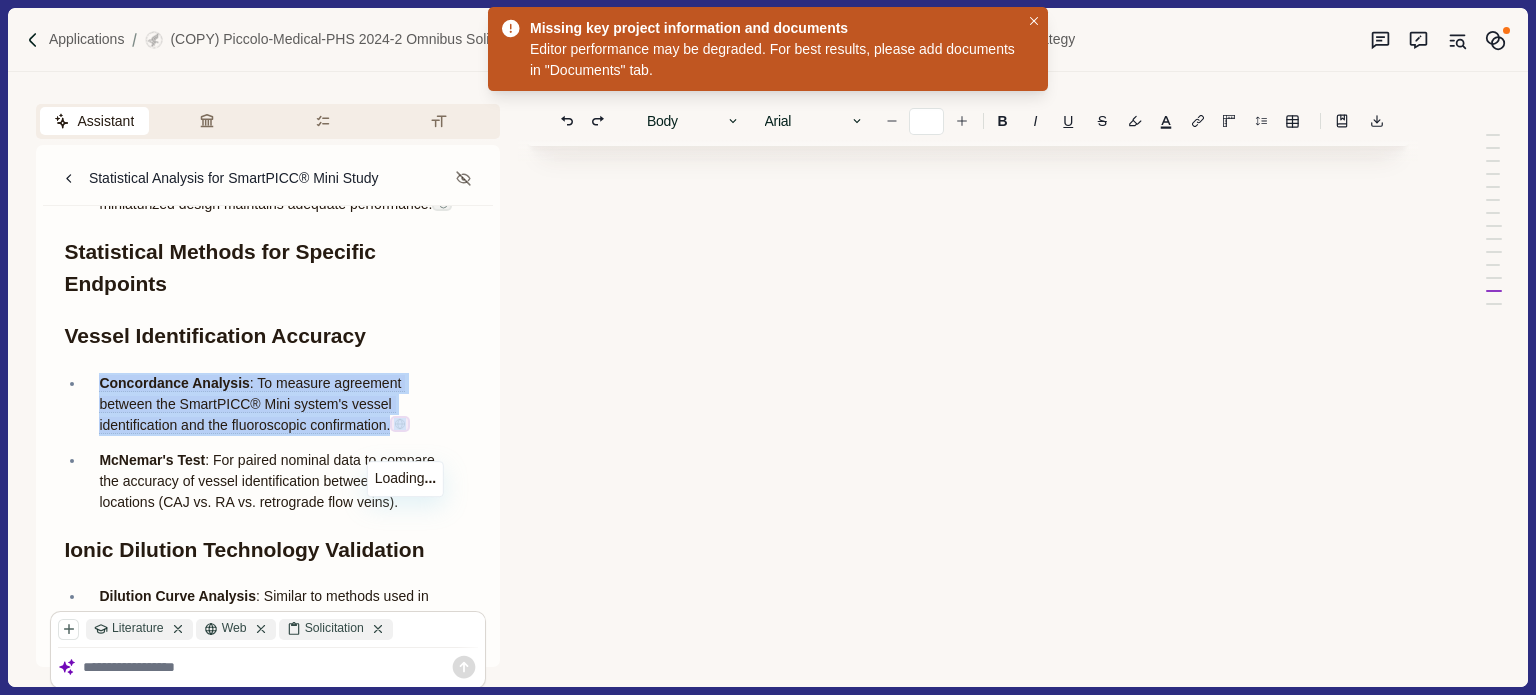 drag, startPoint x: 102, startPoint y: 423, endPoint x: 407, endPoint y: 472, distance: 308.91098 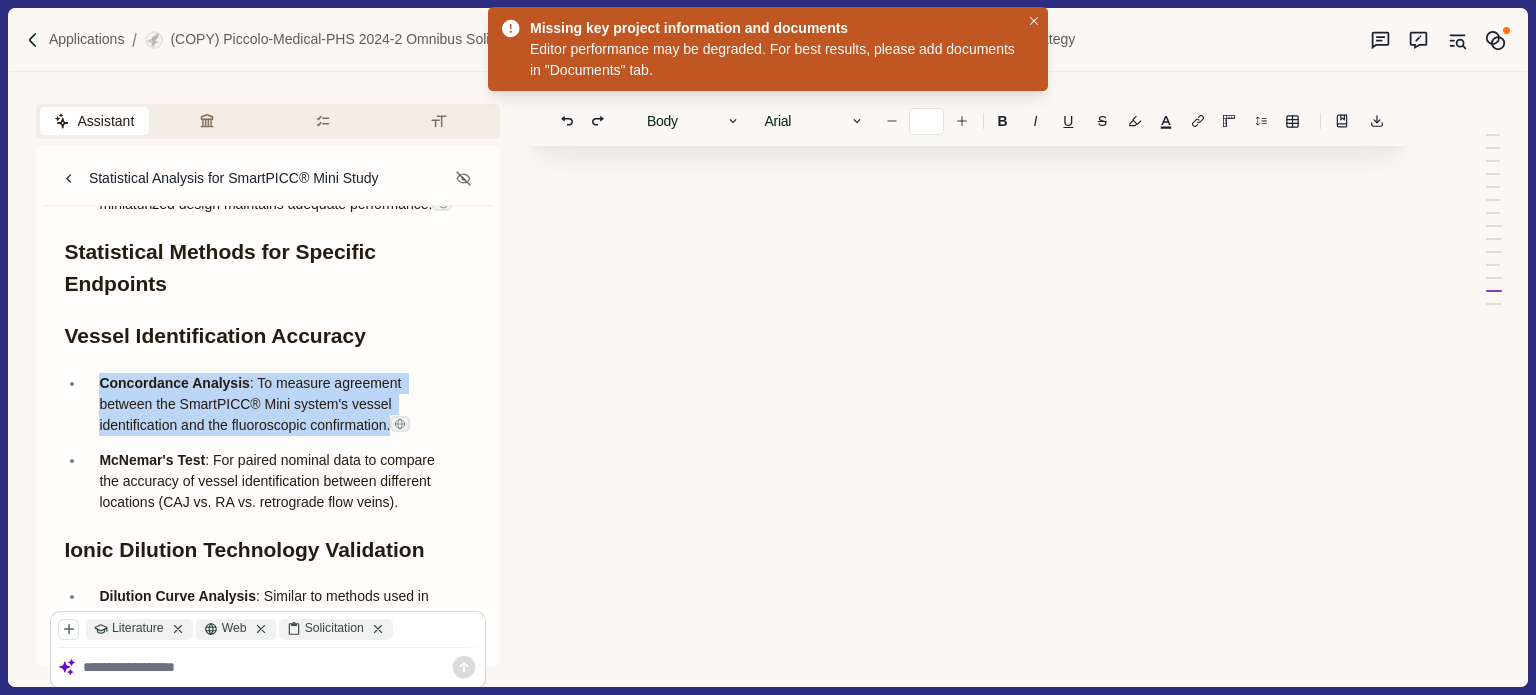 copy on "Concordance Analysis : To measure agreement between the SmartPICC® Mini system's vessel identification and the fluoroscopic confirmation." 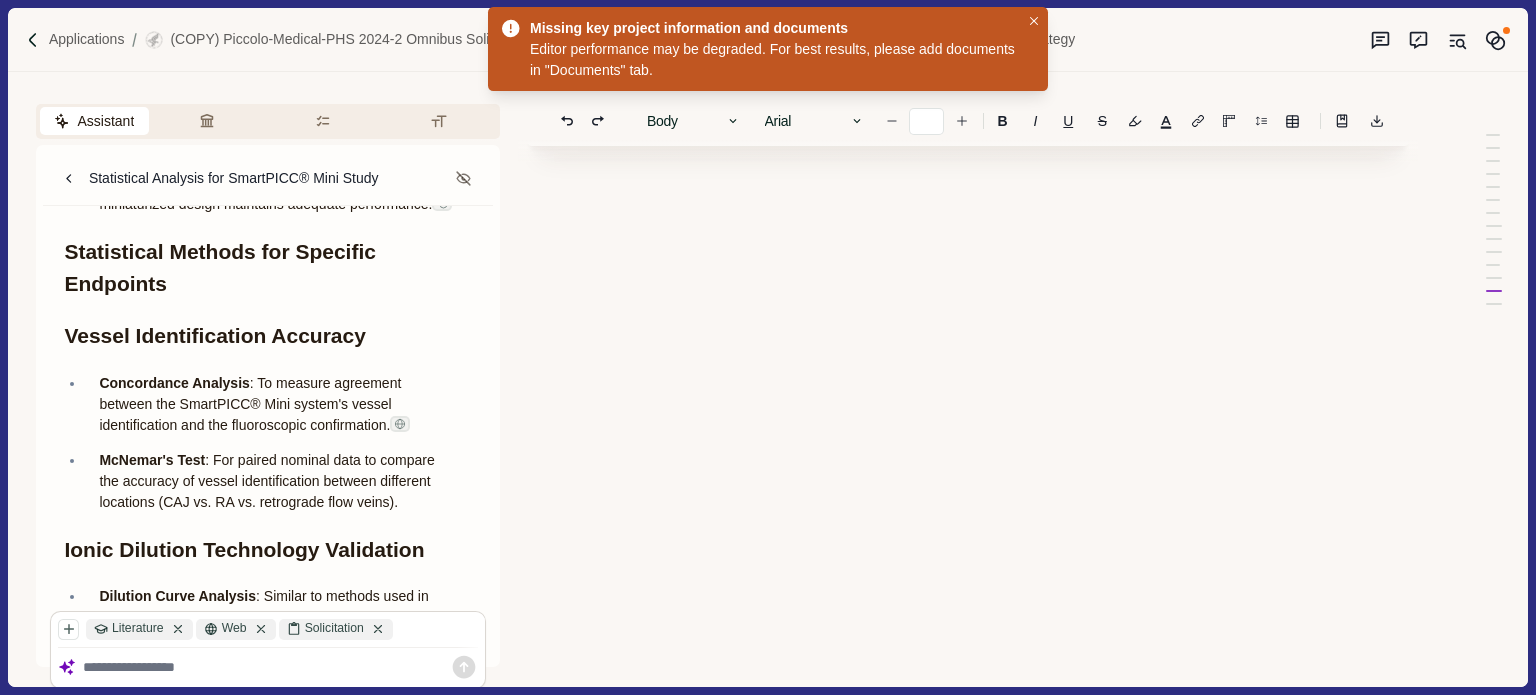 click on "Body Heading 1 Heading 2 Heading 3 Heading 4 Body Arial Arial Calibri Comic Sans MS Courier Georgia Gill Sans Helvetica Impact Luminari Times New Roman Trebuchet MS Verdana ** B I U S None Single 1.5 Double Table New table Delete table Columns Insert column before Insert column after Delete column Rows Insert row above Insert row below Delete row Cells Merge cells Split cell Significance Importance of the problem : Explain the importance of the problem or critical barrier to progress for accurate PICC placement in pediatric and neonatal patients, including complications that arise from mispositioning. Malposition of peripherally inserted central venous catheters (PICCs) can be life threatening to pediatric and neonatal patients. 1, 2 These central lines are introduced into a peripheral vein and advanced until the catheter tip is inserted into the superior vena cava (SVC) or the cavoatrial junction (CAJ), as recommended by the FDA. 3, 4 As a result, up to . 2, 5 . 4 30-50% mortality . 6-11 12 13 14" at bounding box center (968, -6636) 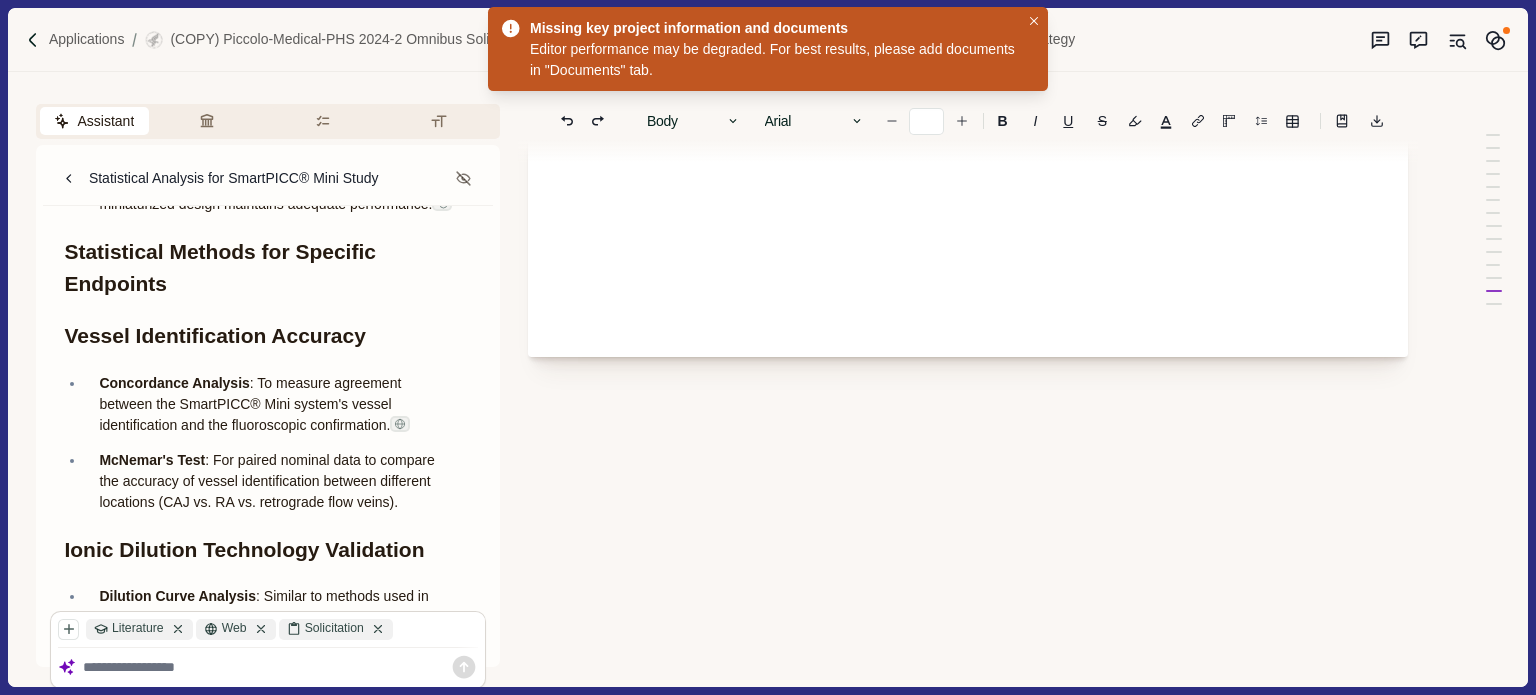 scroll, scrollTop: 13894, scrollLeft: 0, axis: vertical 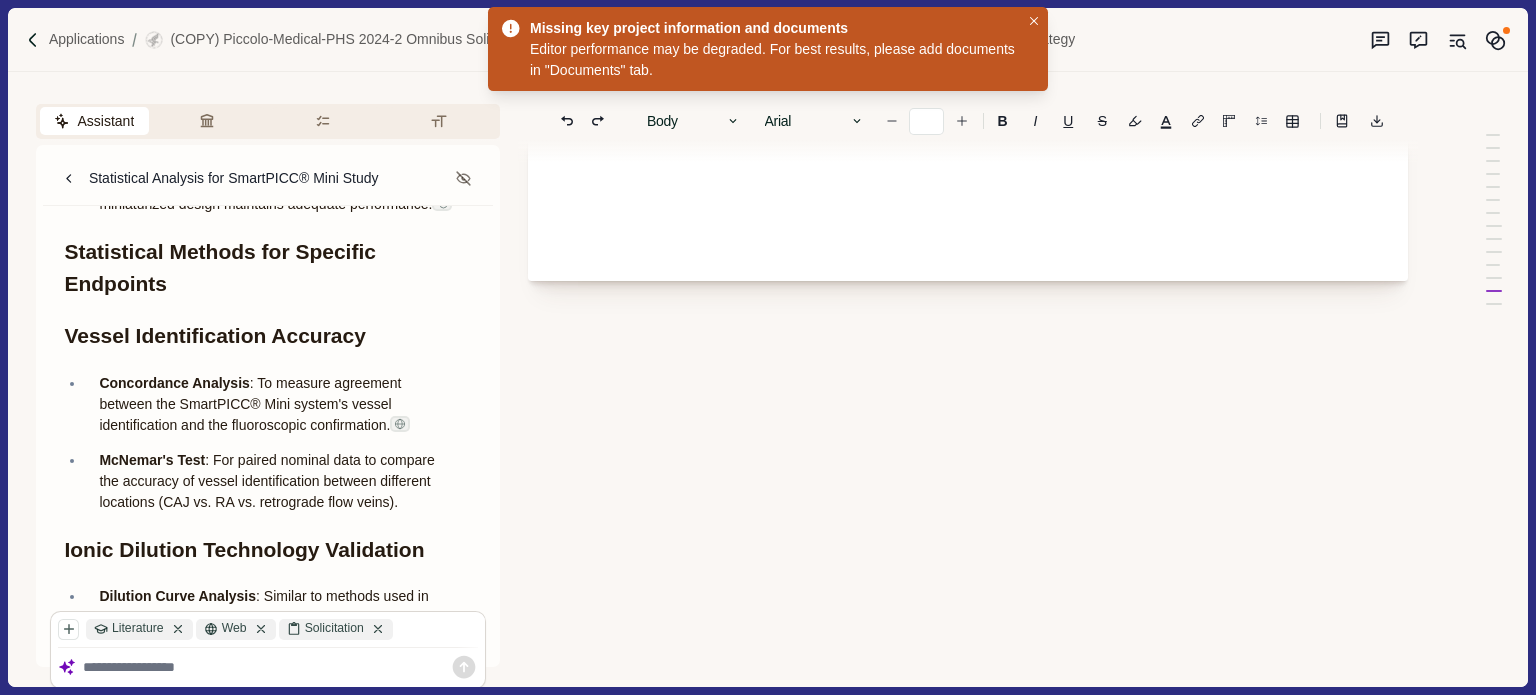 click on "Significance Importance of the problem : Explain the importance of the problem or critical barrier to progress for accurate PICC placement in pediatric and neonatal patients, including complications that arise from mispositioning. Malposition of peripherally inserted central venous catheters (PICCs) can be life threatening to pediatric and neonatal patients. Pediatric and neonatal patients represent one of the most vulnerable populations requiring central venous access. In these patients, PICCs are widely used to provide intravenous access for prolonged administration of therapeutics, such as parenteral nutrition, chemotherapy, and antibiotics. 1, 2 These central lines are introduced into a peripheral vein and advanced until the catheter tip is inserted into the superior vena cava (SVC) or the cavoatrial junction (CAJ), as recommended by the FDA. 3, 4 As a result, up to 48% of central lines peripherally inserted into pediatric patients are initially placed into the right atrium and require repositioning ." at bounding box center (968, -6725) 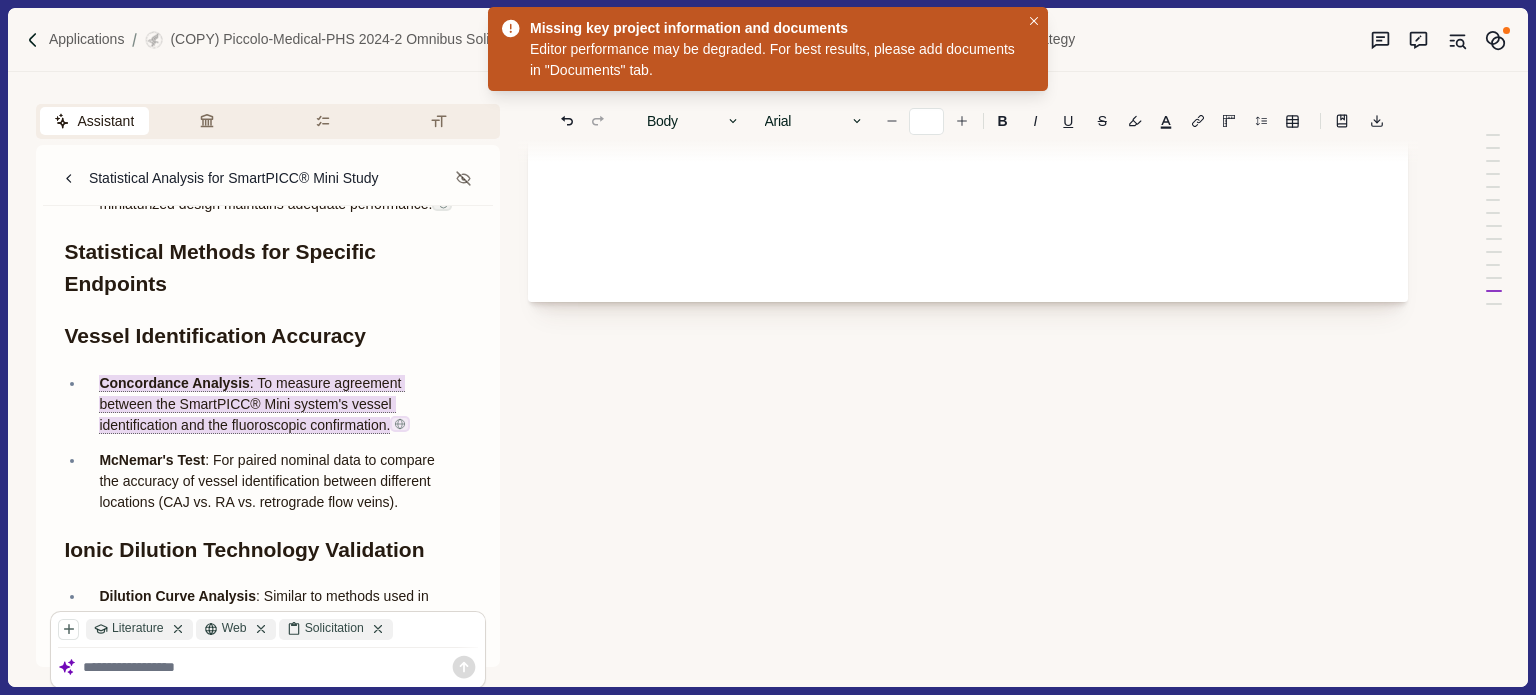 click at bounding box center (400, 424) 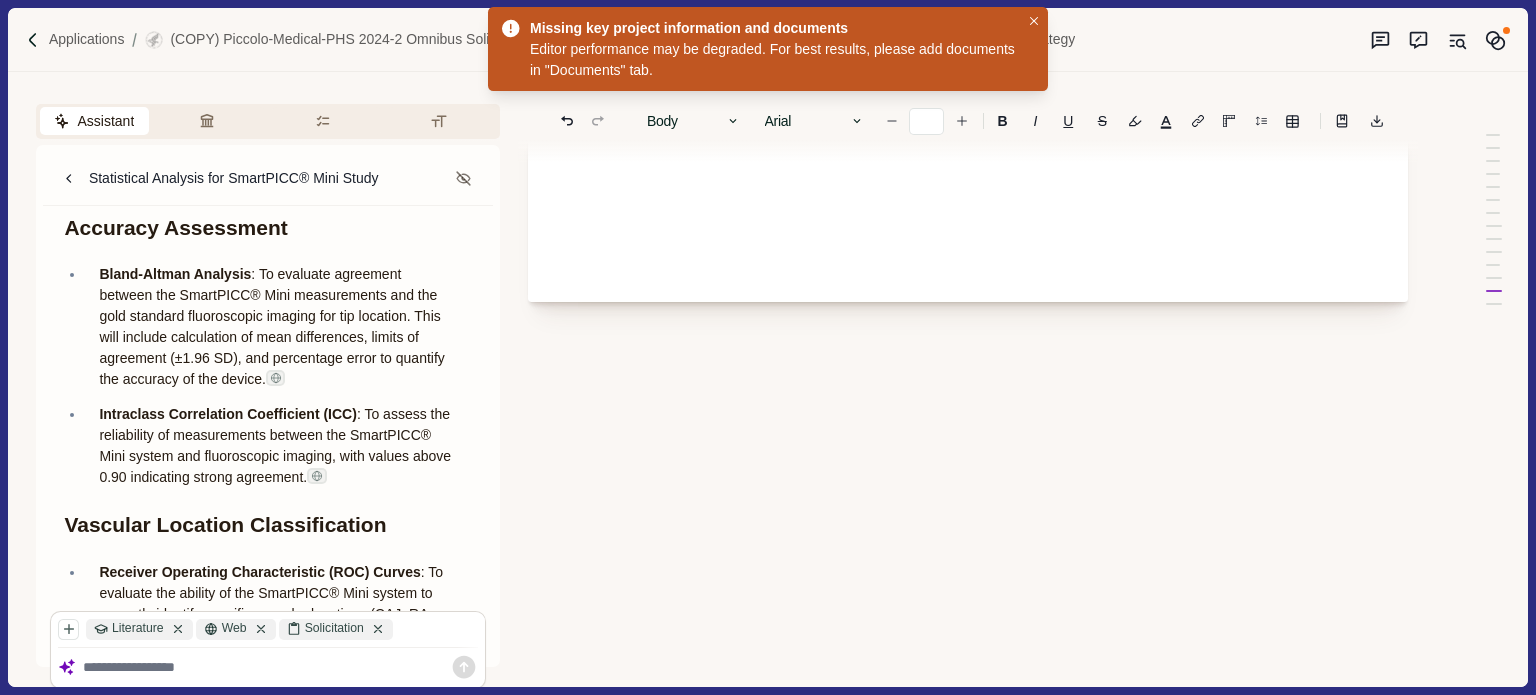 scroll, scrollTop: 924, scrollLeft: 0, axis: vertical 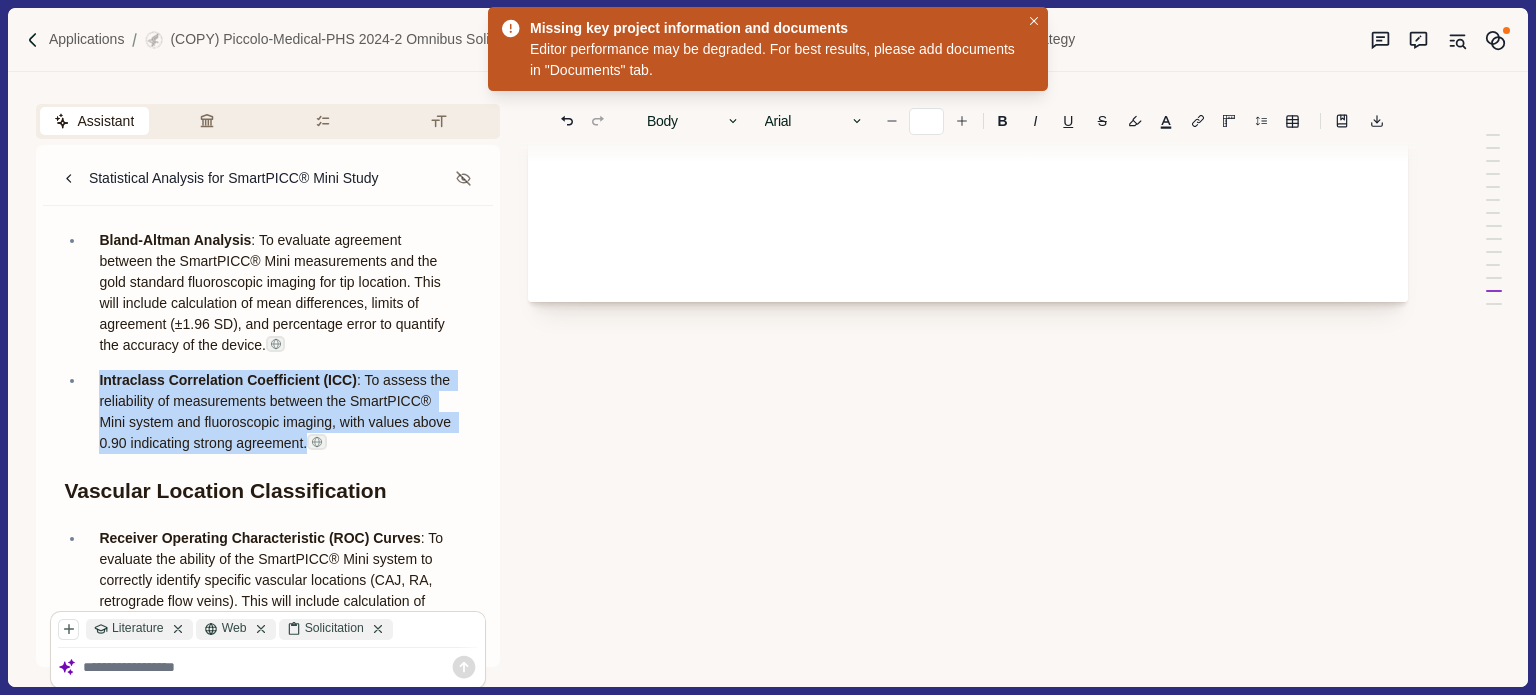 drag, startPoint x: 100, startPoint y: 400, endPoint x: 395, endPoint y: 463, distance: 301.65213 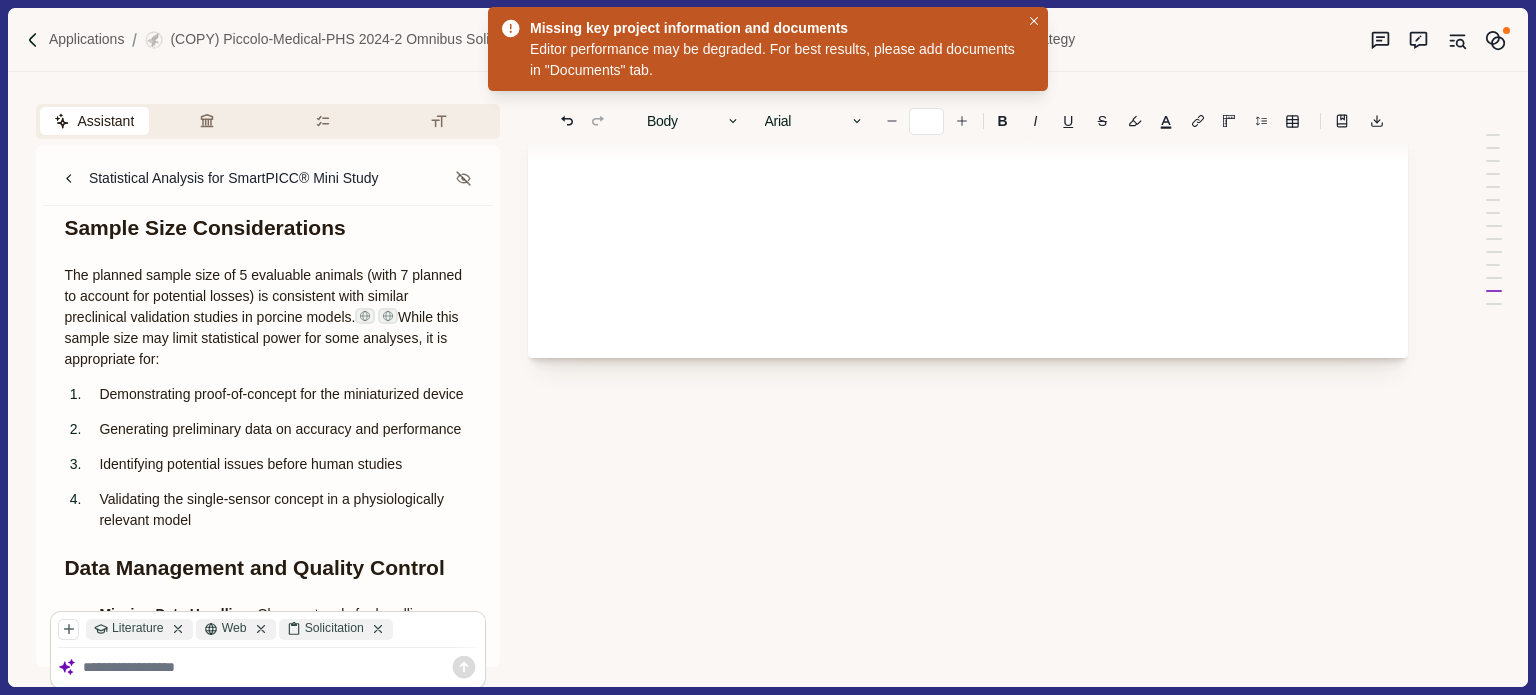 scroll, scrollTop: 2624, scrollLeft: 0, axis: vertical 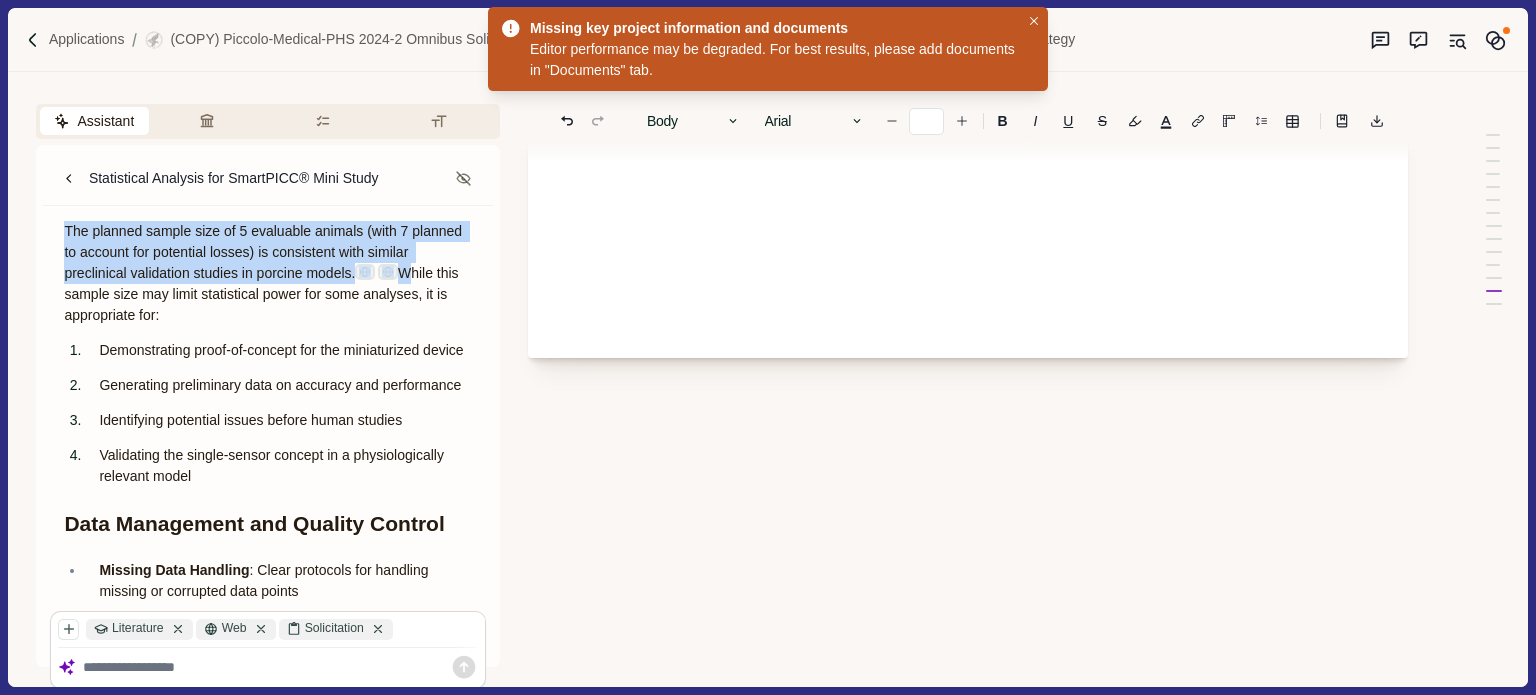 drag, startPoint x: 64, startPoint y: 290, endPoint x: 451, endPoint y: 332, distance: 389.2724 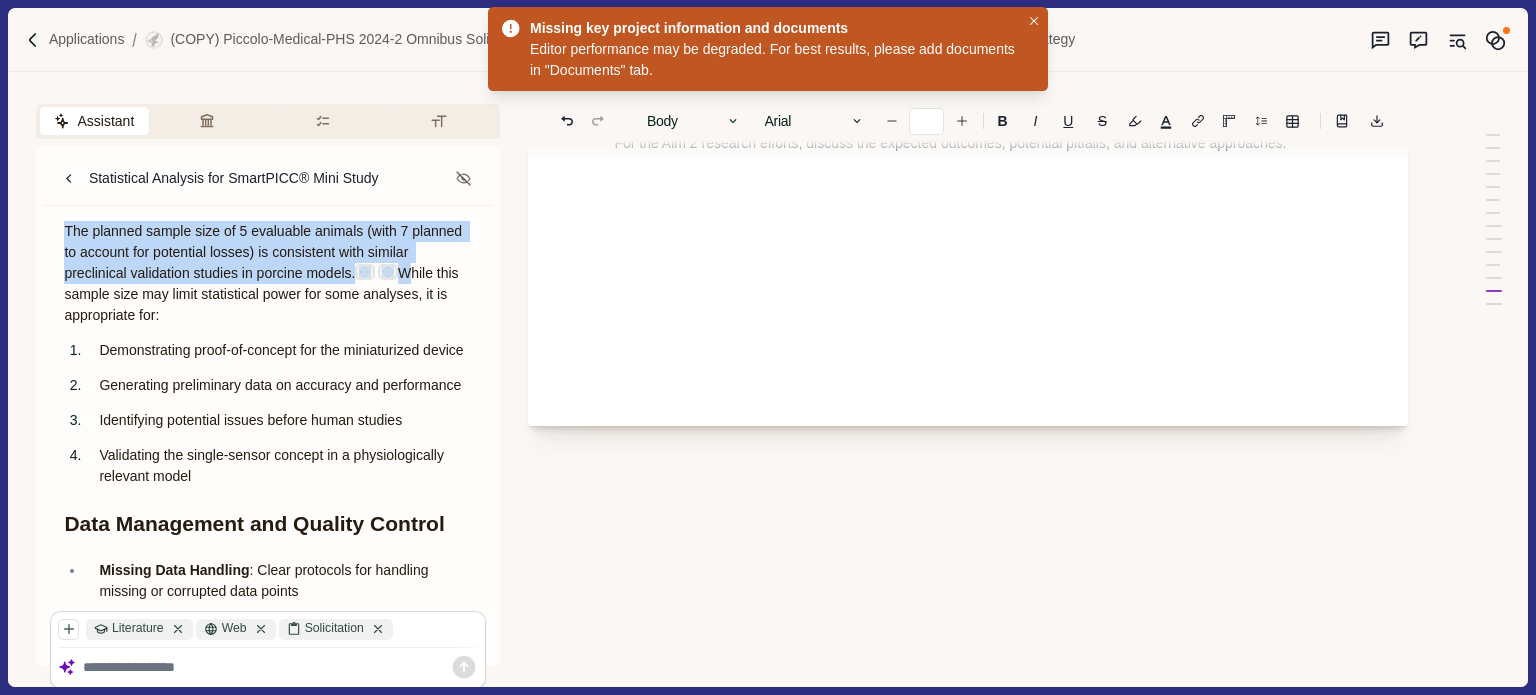 scroll, scrollTop: 13694, scrollLeft: 0, axis: vertical 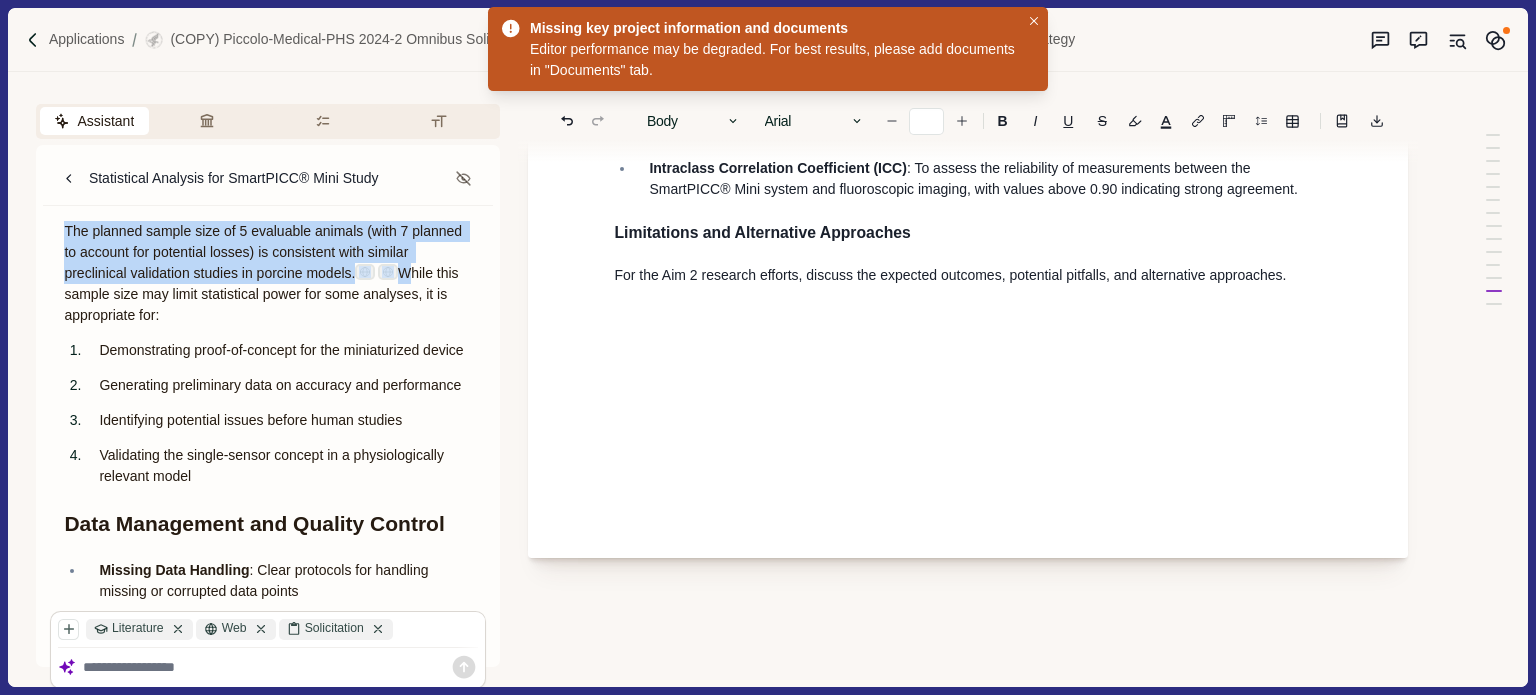 click on "Outline the key milestones toward achieving Aim 2. For each milestone, identify the success criteria that will be used to determine whether the milestone has been achieved." at bounding box center (968, 67) 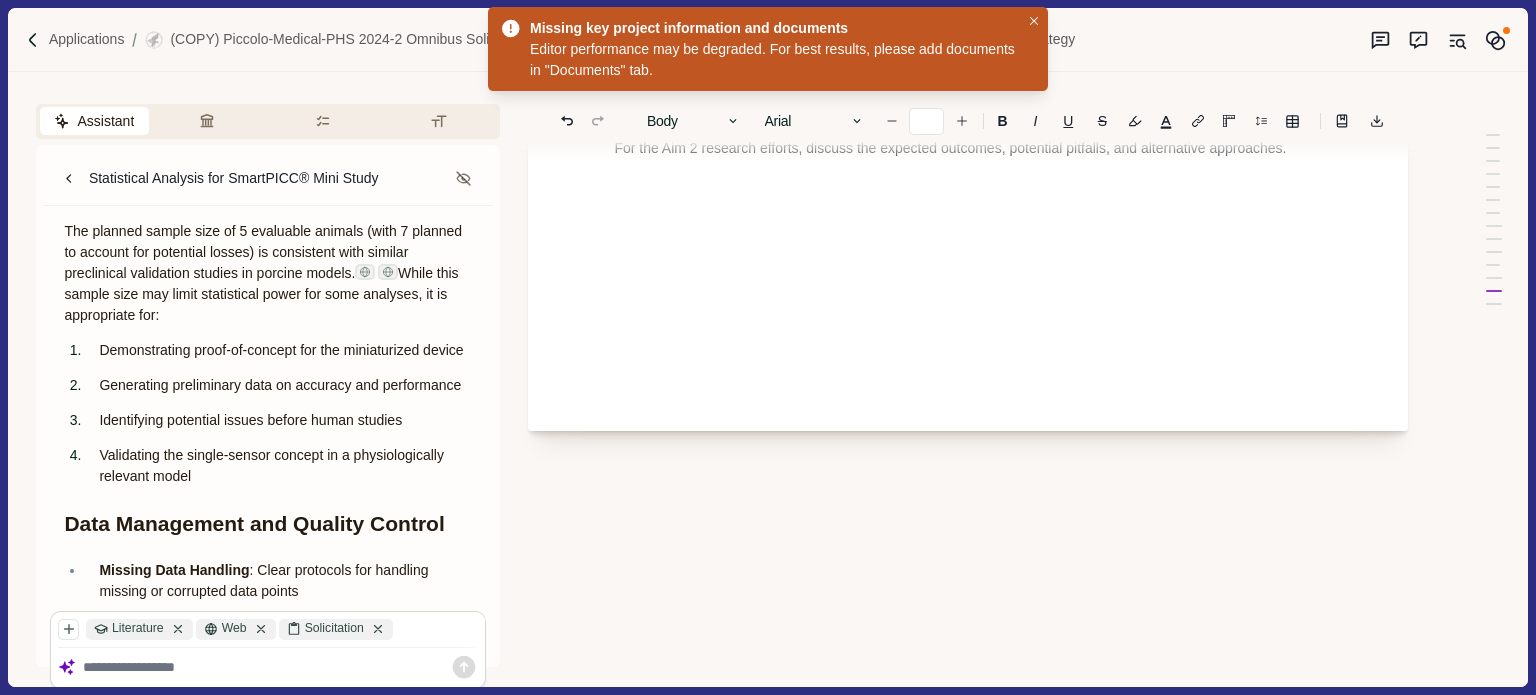 scroll, scrollTop: 13894, scrollLeft: 0, axis: vertical 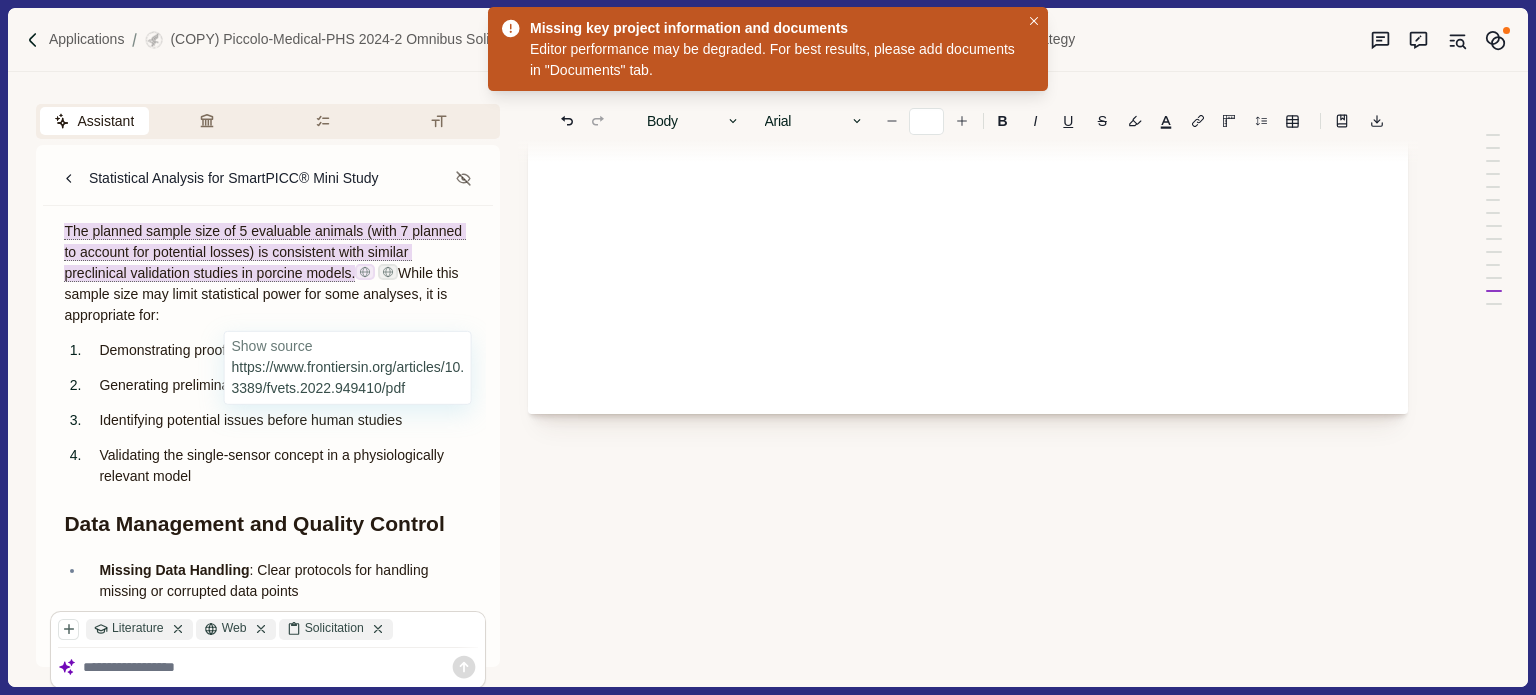 click at bounding box center [365, 272] 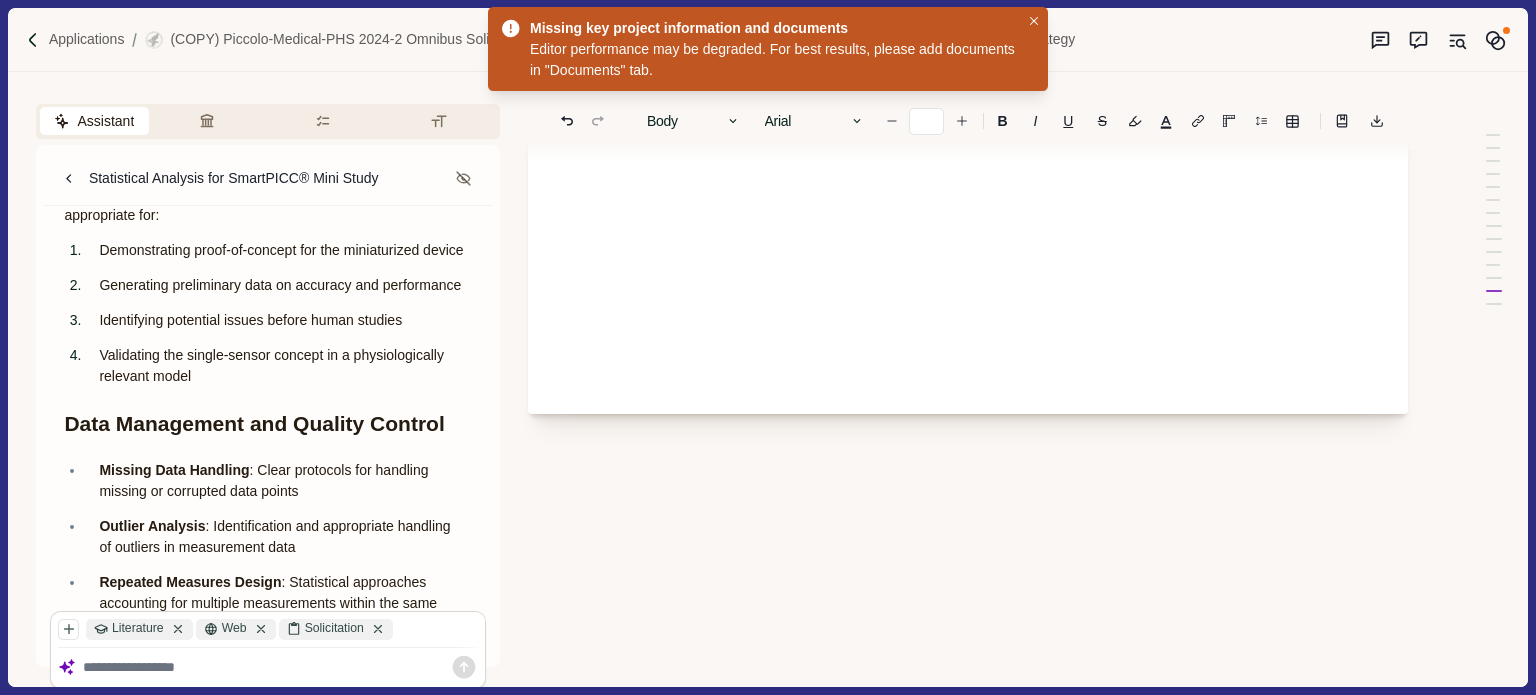 scroll, scrollTop: 2624, scrollLeft: 0, axis: vertical 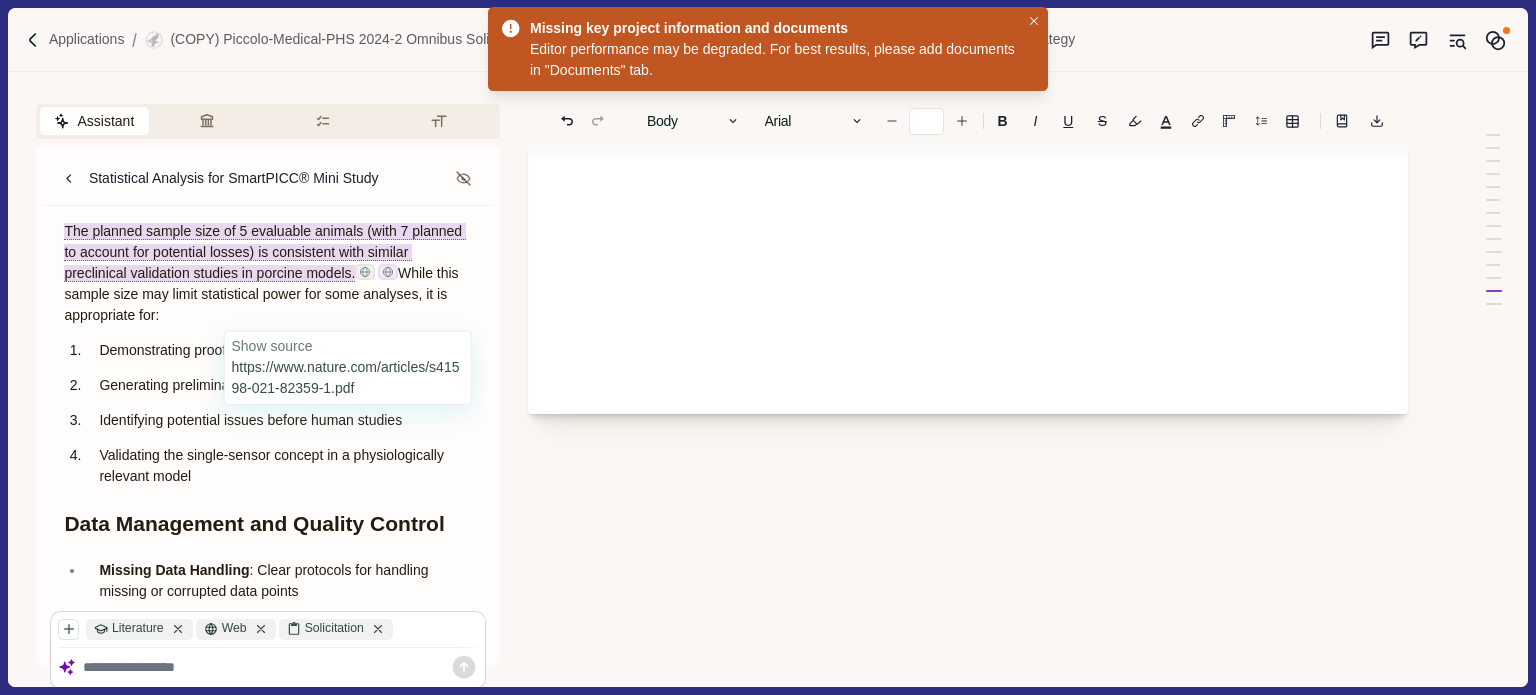 click at bounding box center [388, 272] 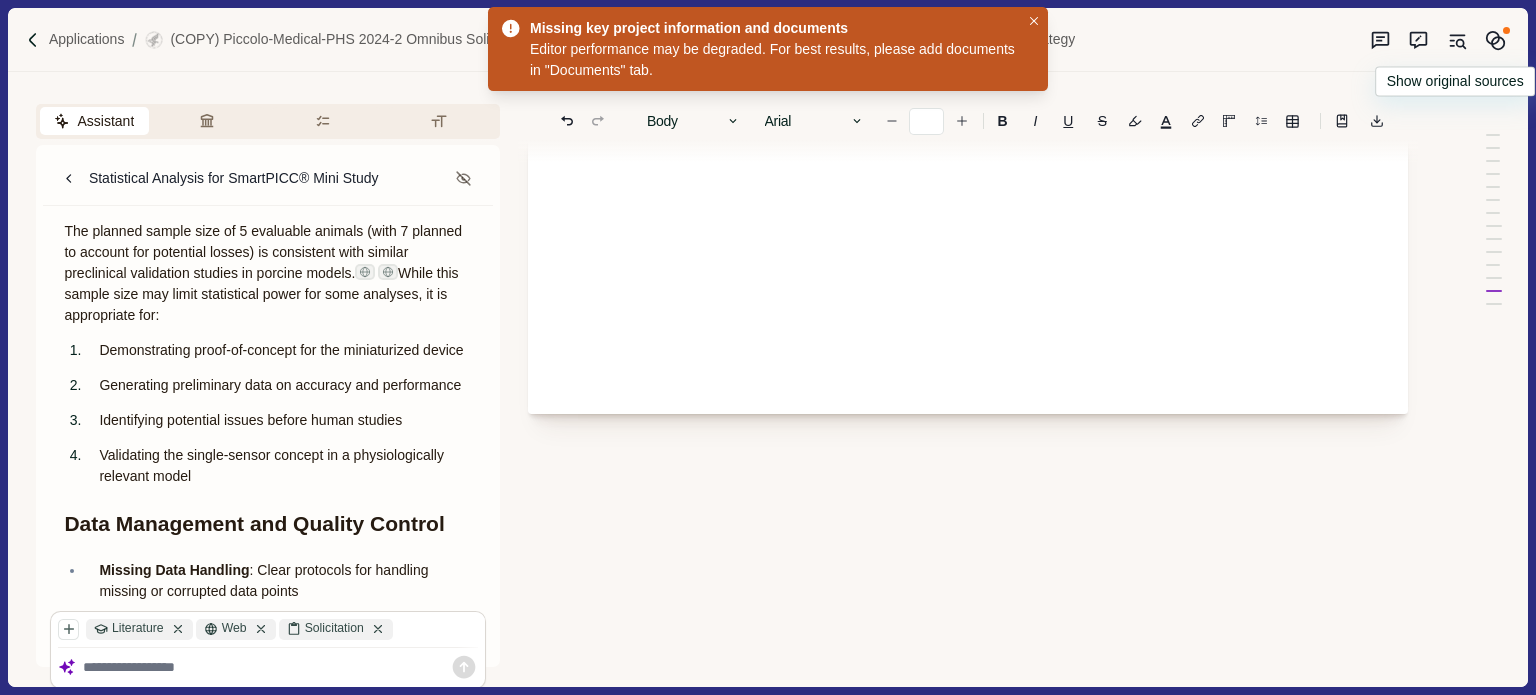 click 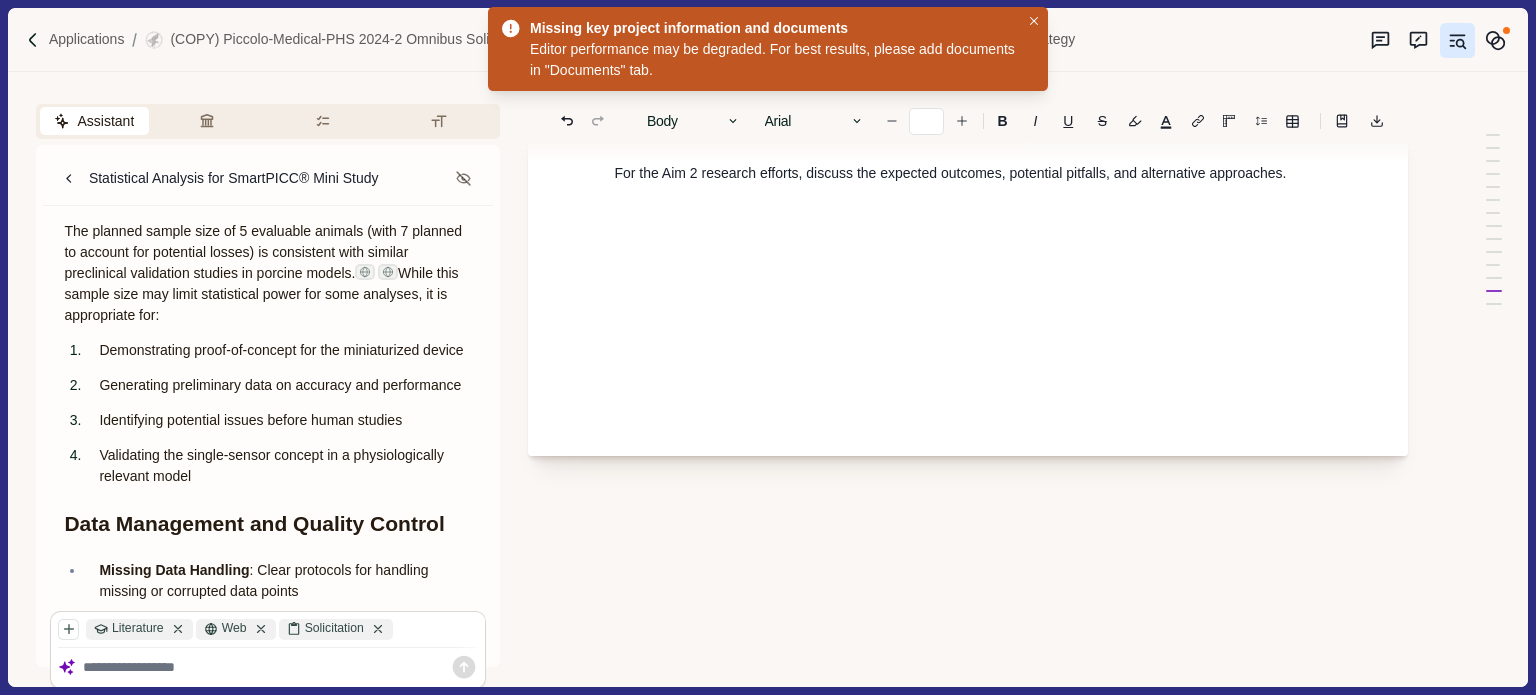 scroll, scrollTop: 13916, scrollLeft: 0, axis: vertical 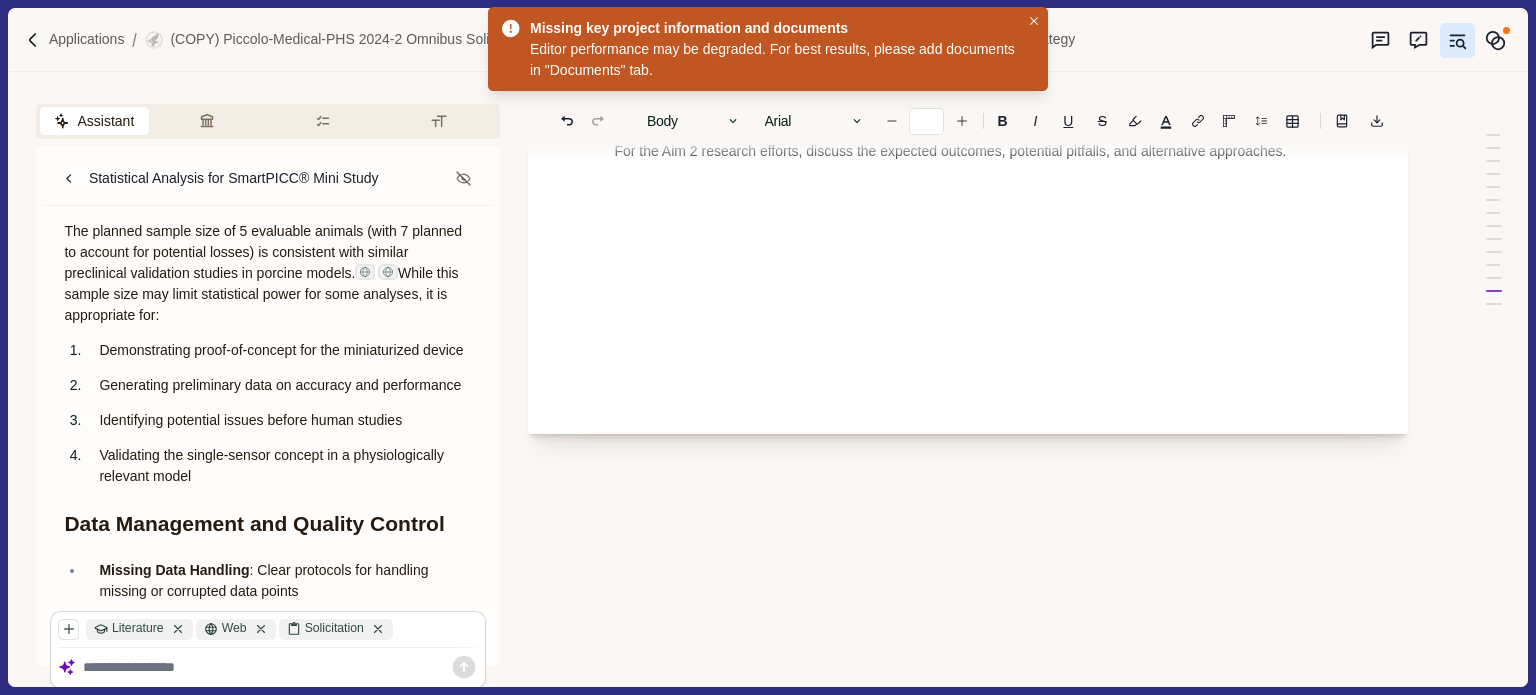 drag, startPoint x: 1022, startPoint y: 277, endPoint x: 1037, endPoint y: 281, distance: 15.524175 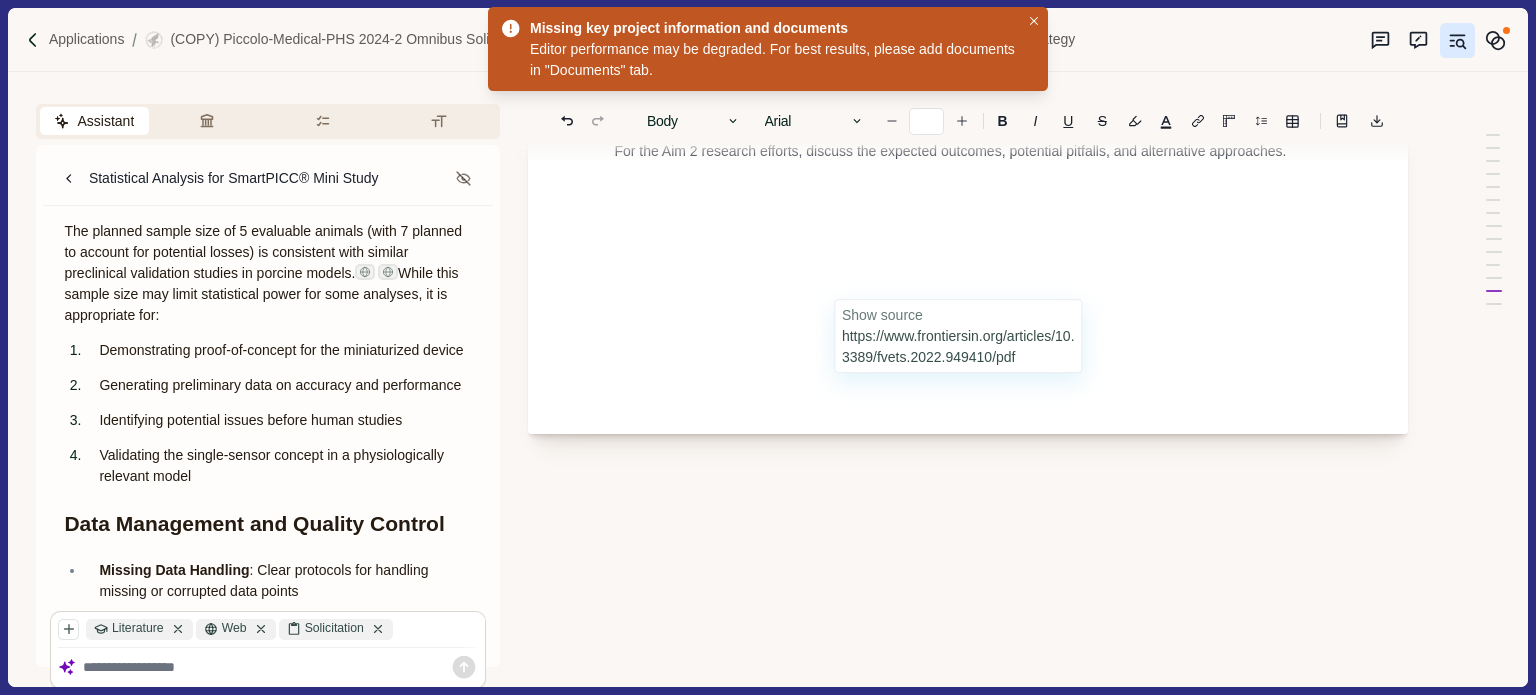 click at bounding box center (960, -69) 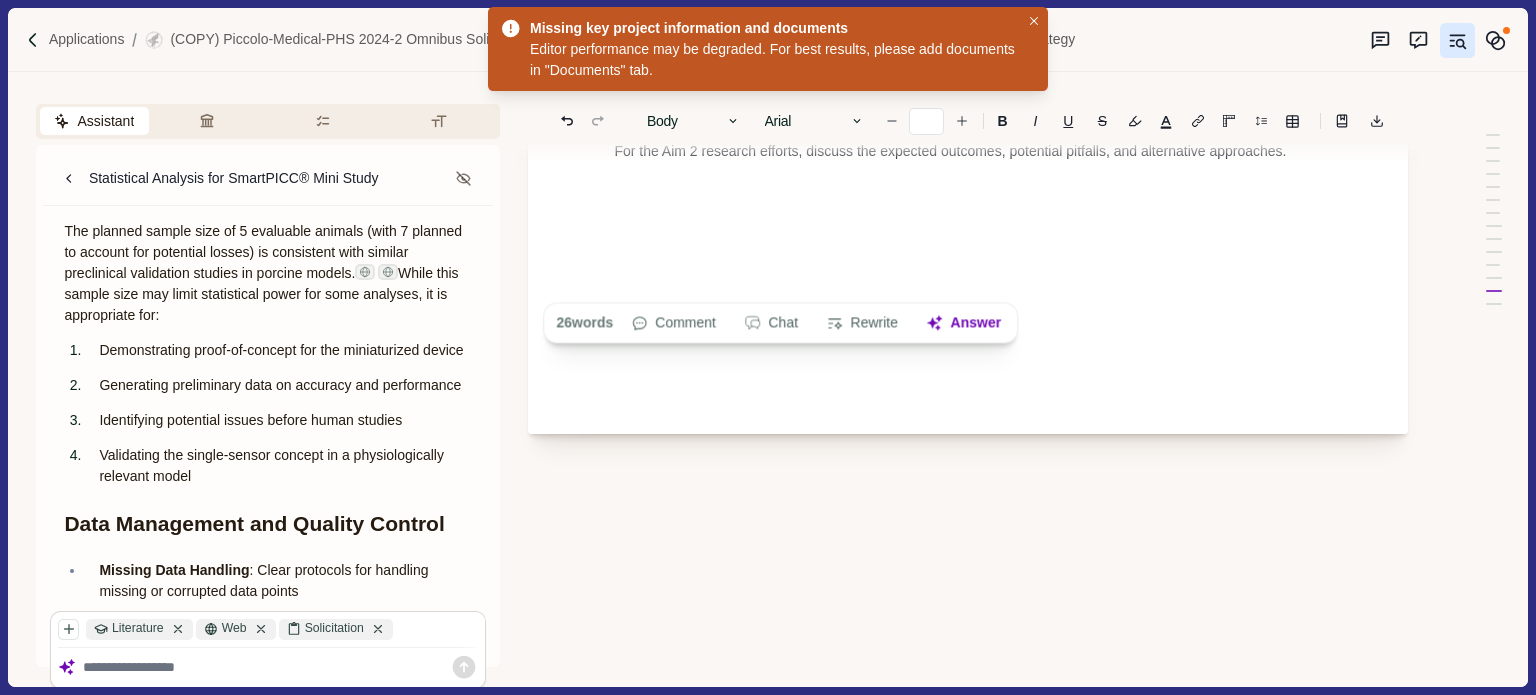 drag, startPoint x: 616, startPoint y: 262, endPoint x: 950, endPoint y: 283, distance: 334.65952 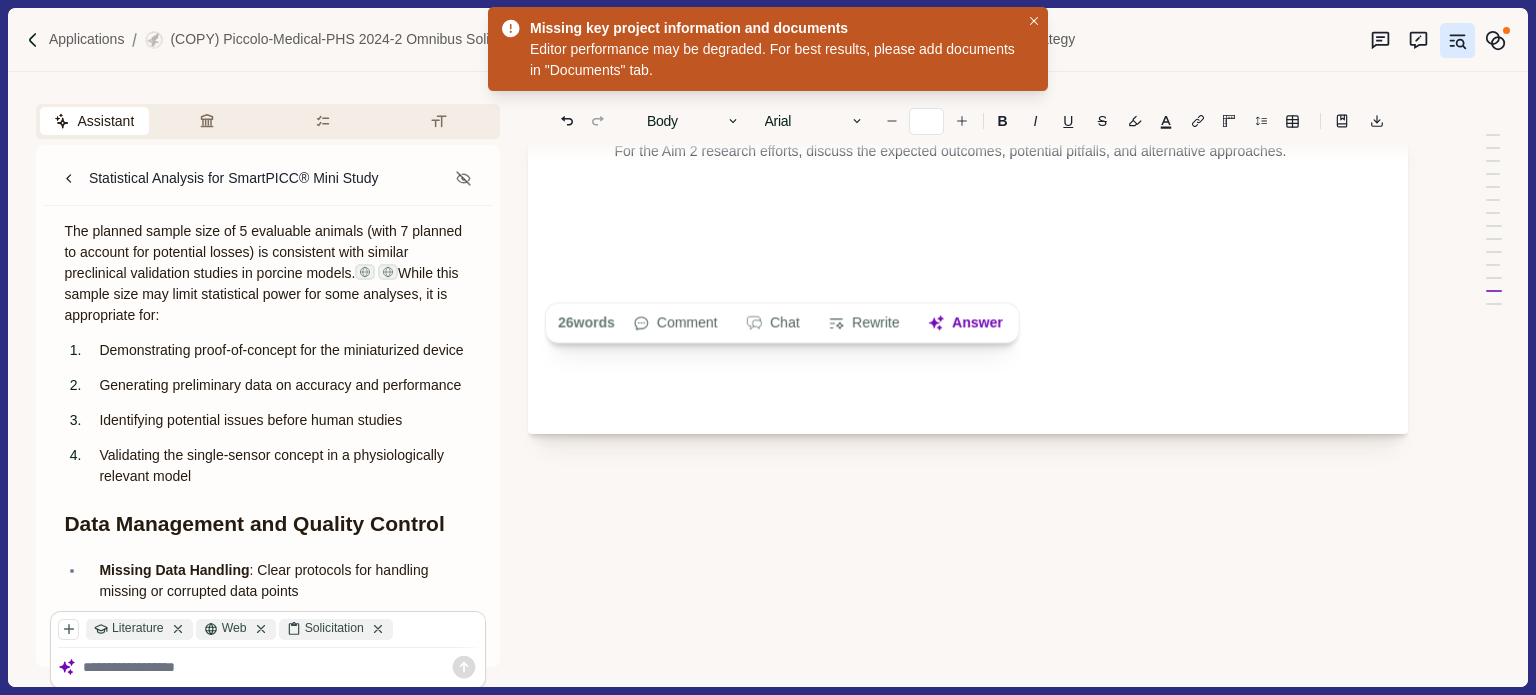 copy on "The planned sample size of 5 evaluable animals (with 7 planned to account for potential losses) is consistent with similar preclinical validation studies in porcine models." 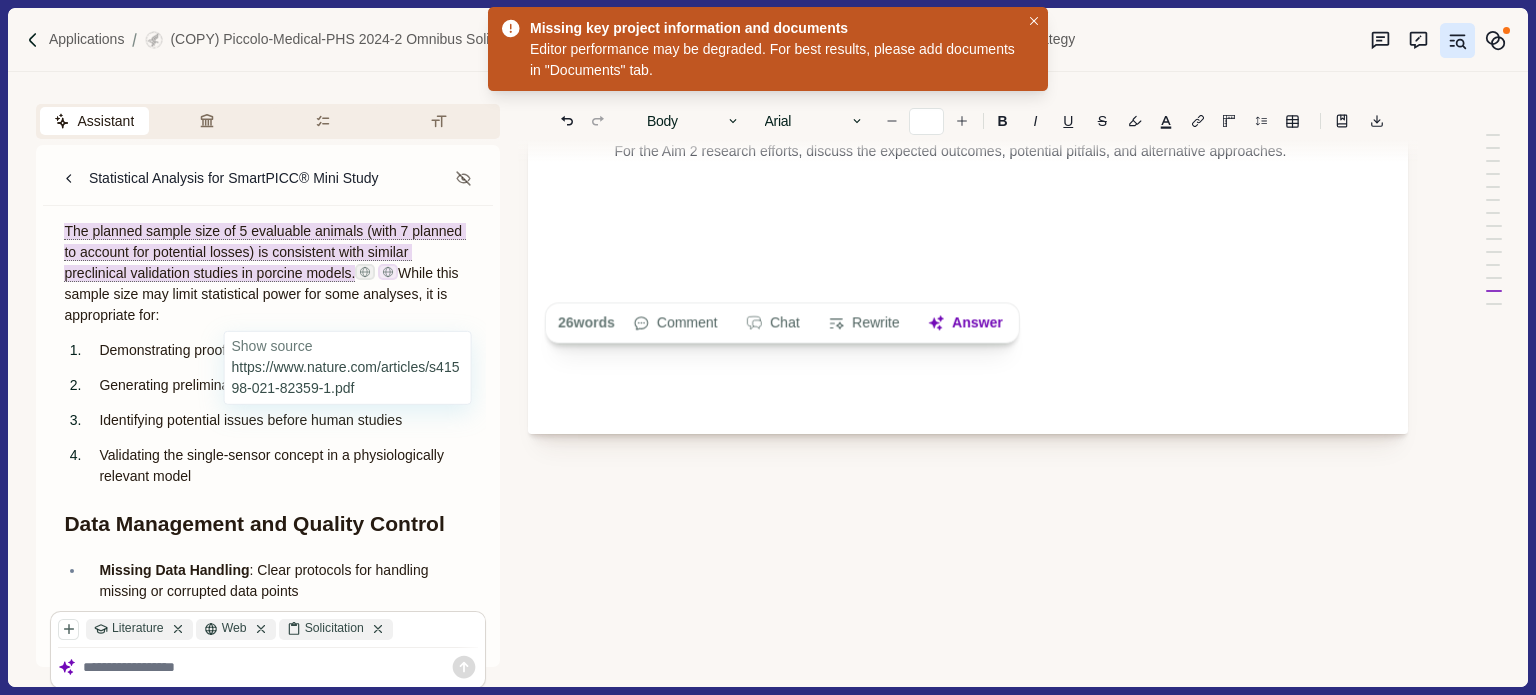click at bounding box center [388, 272] 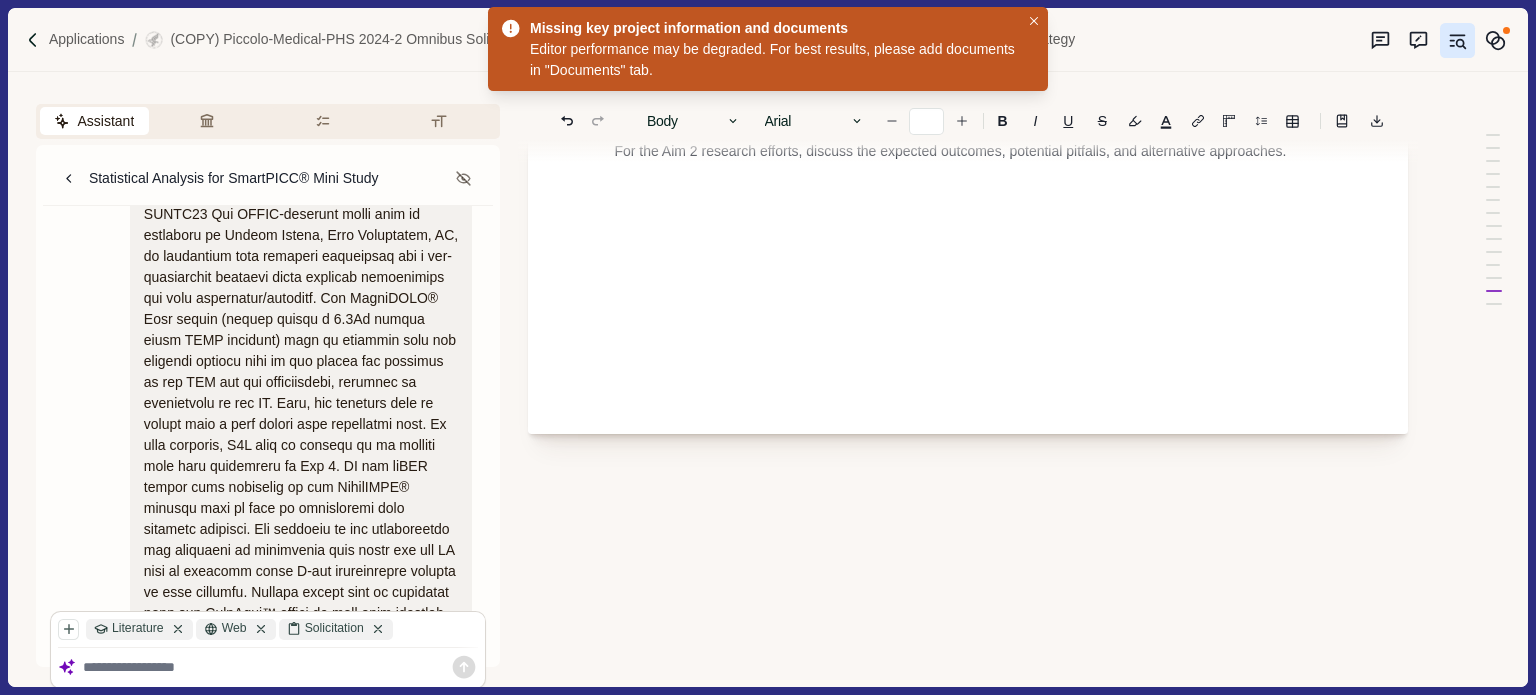 scroll, scrollTop: 0, scrollLeft: 0, axis: both 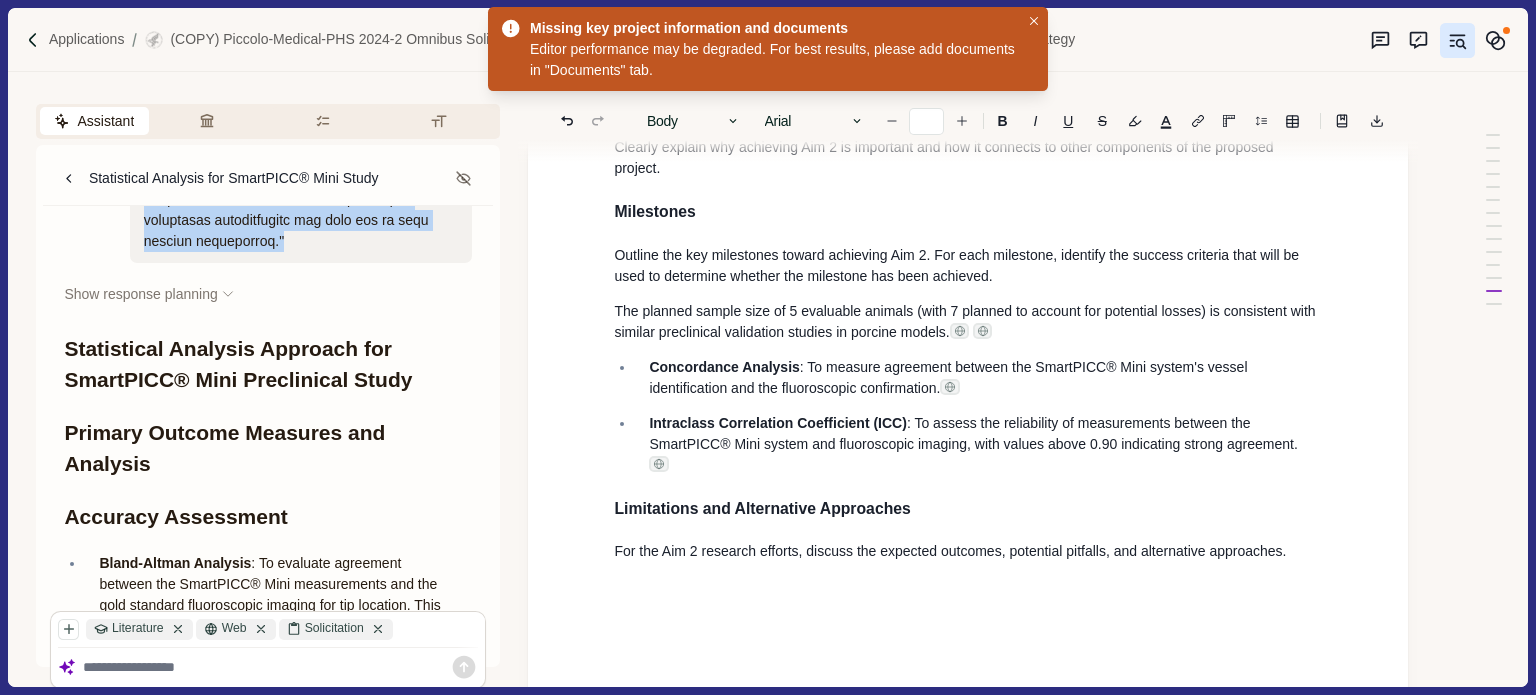 drag, startPoint x: 143, startPoint y: 230, endPoint x: 334, endPoint y: 254, distance: 192.50195 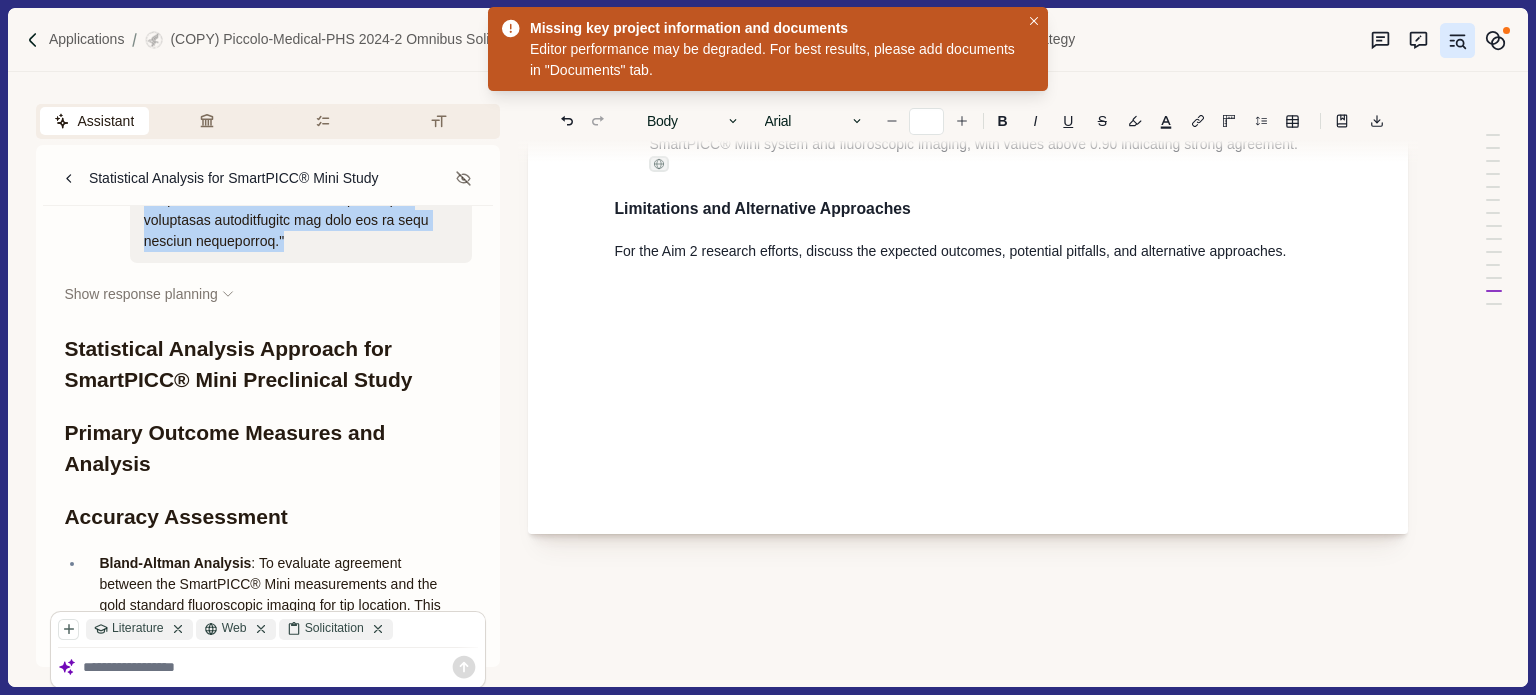 scroll, scrollTop: 14016, scrollLeft: 0, axis: vertical 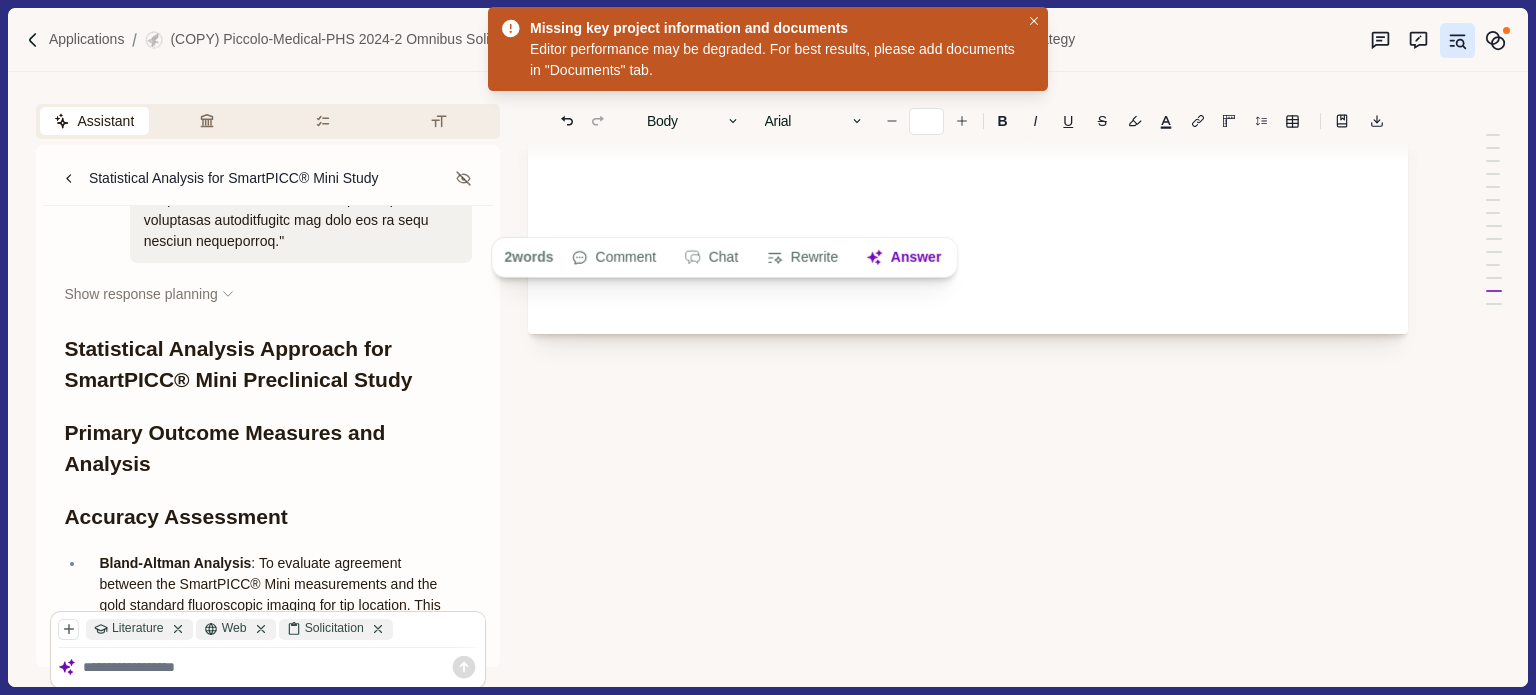 drag, startPoint x: 650, startPoint y: 220, endPoint x: 800, endPoint y: 221, distance: 150.00333 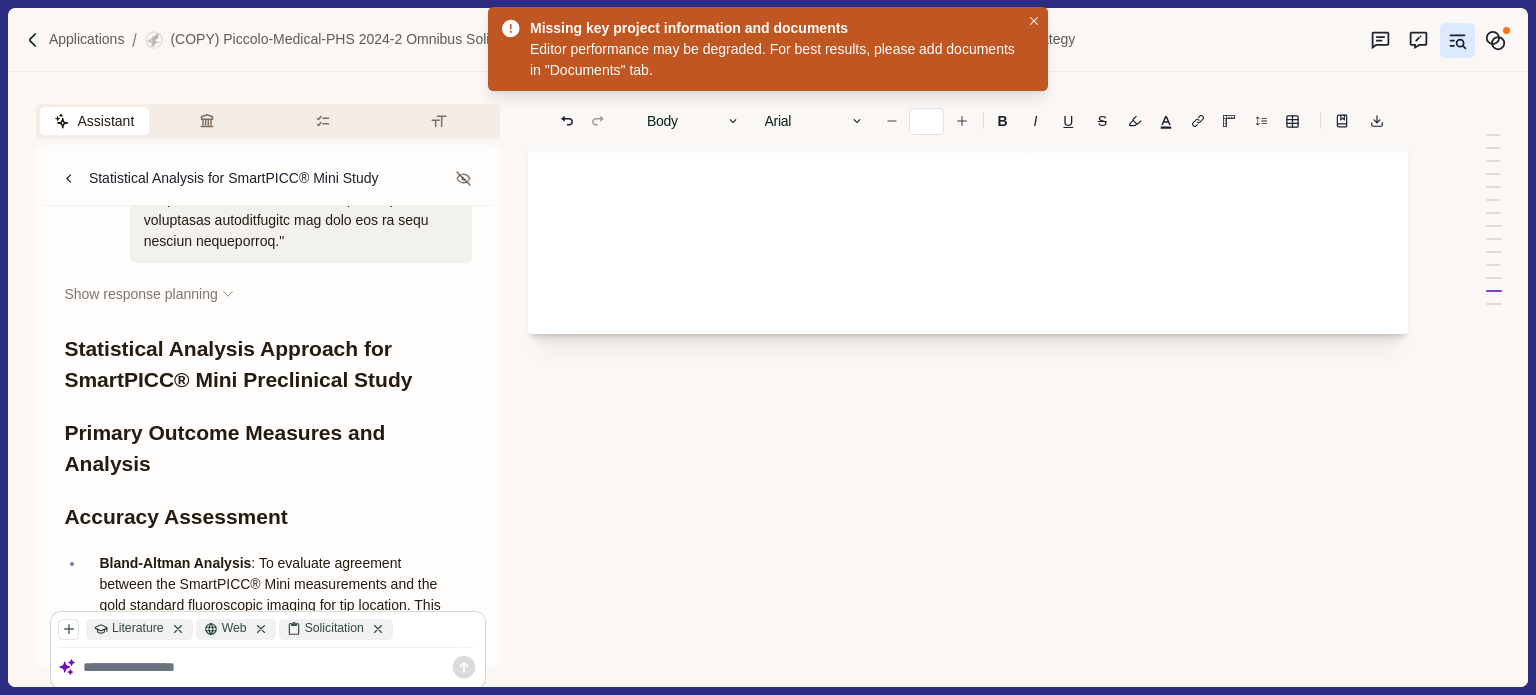 drag, startPoint x: 648, startPoint y: 219, endPoint x: 798, endPoint y: 218, distance: 150.00333 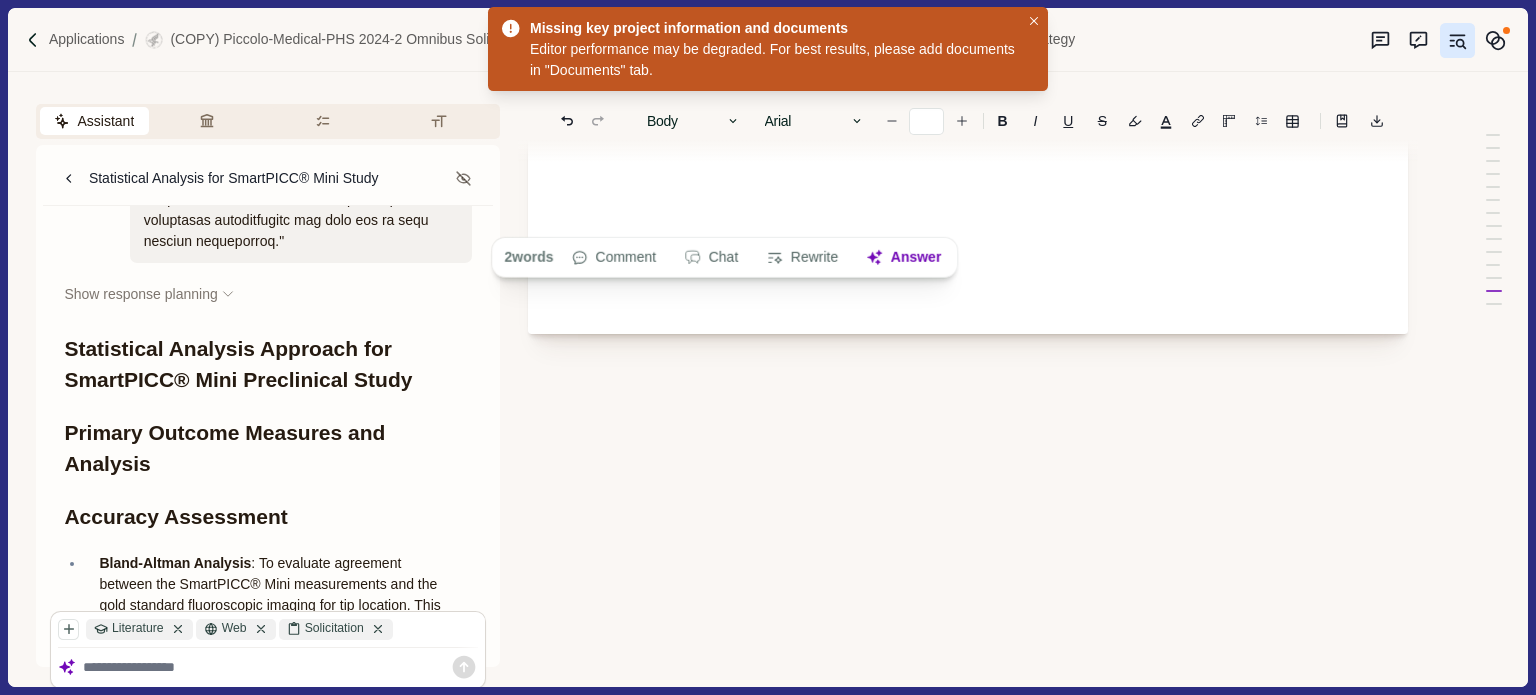 copy on "Concordance Analysis :" 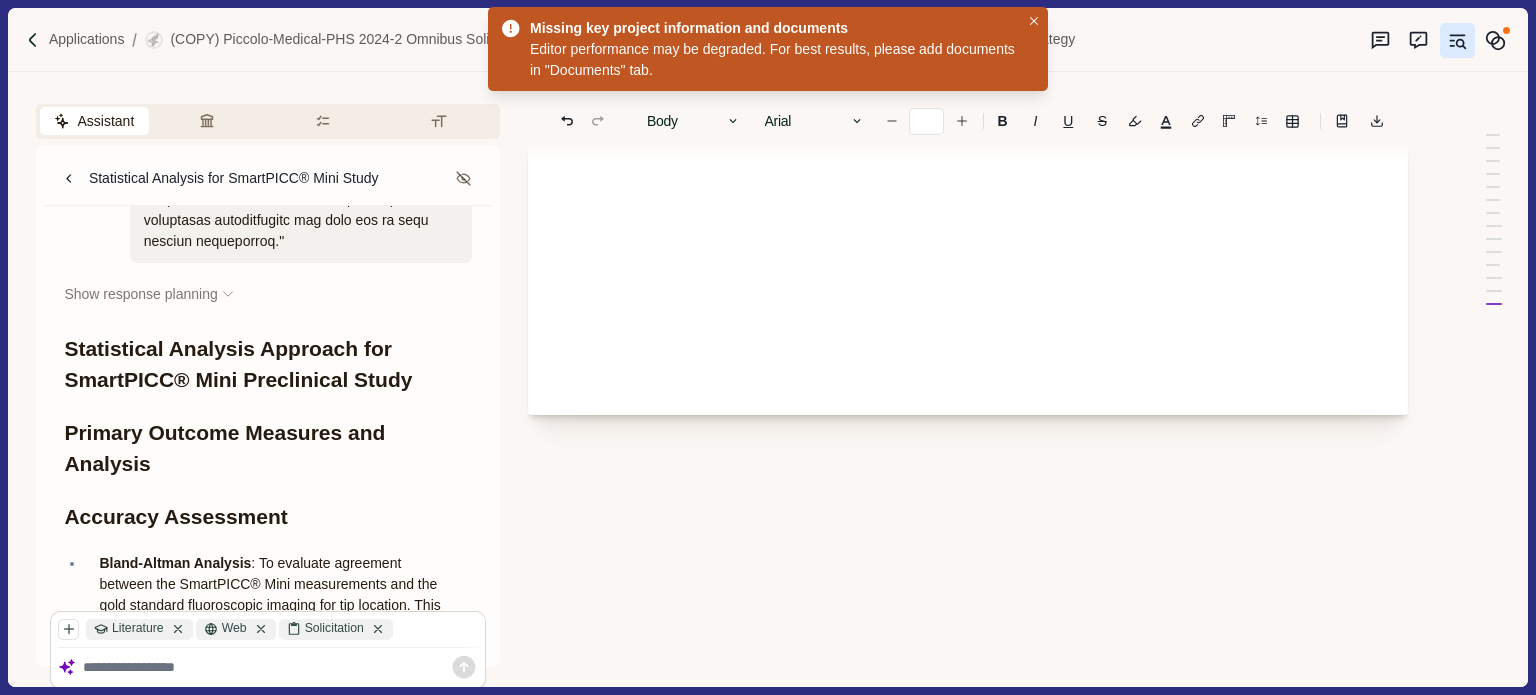 scroll, scrollTop: 13916, scrollLeft: 0, axis: vertical 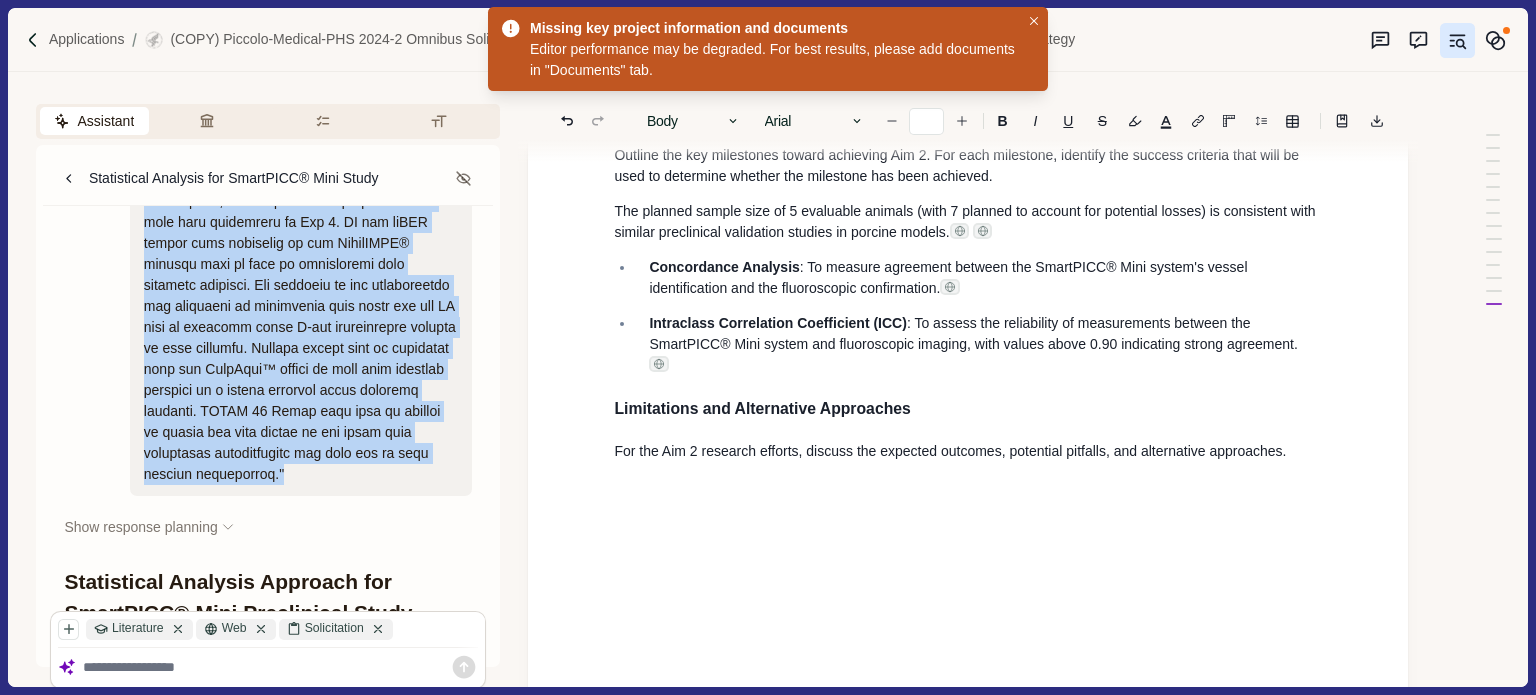 drag, startPoint x: 308, startPoint y: 251, endPoint x: 318, endPoint y: 495, distance: 244.20483 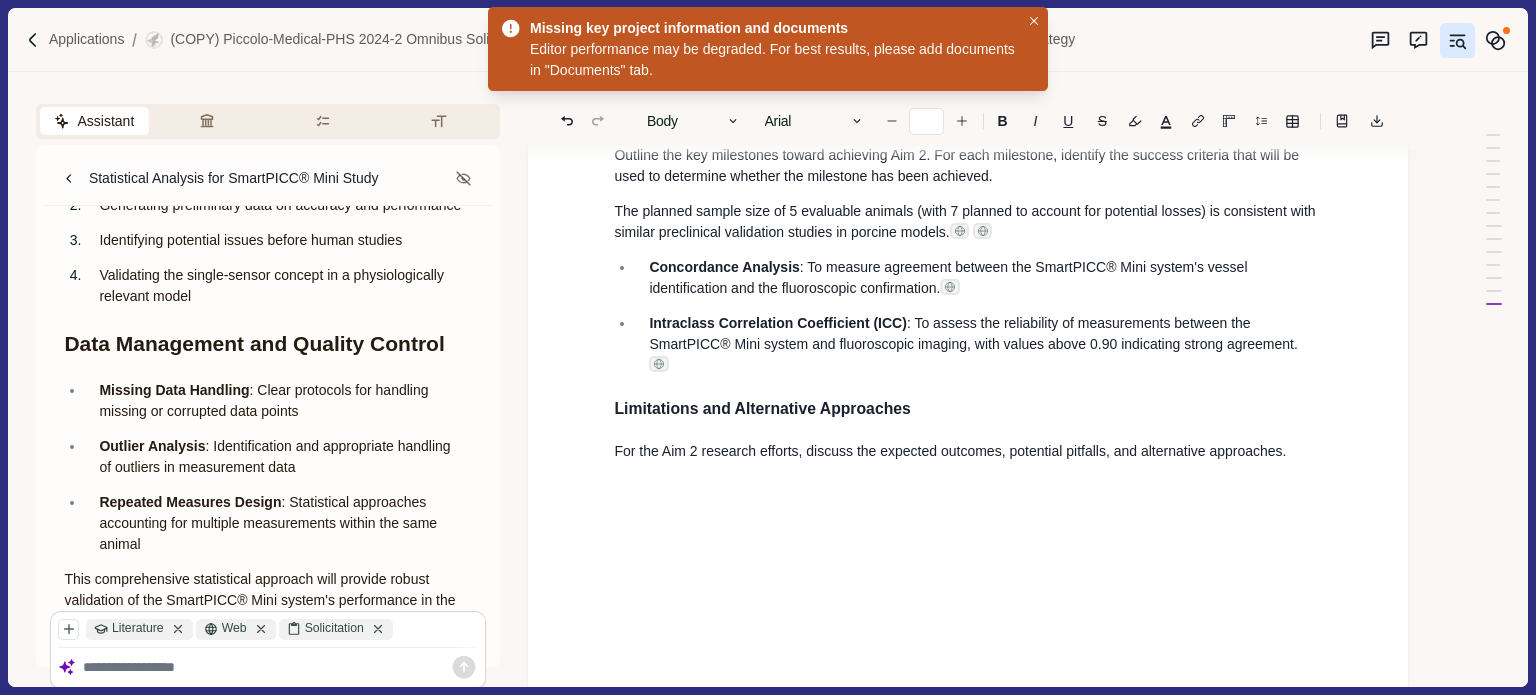scroll, scrollTop: 3024, scrollLeft: 0, axis: vertical 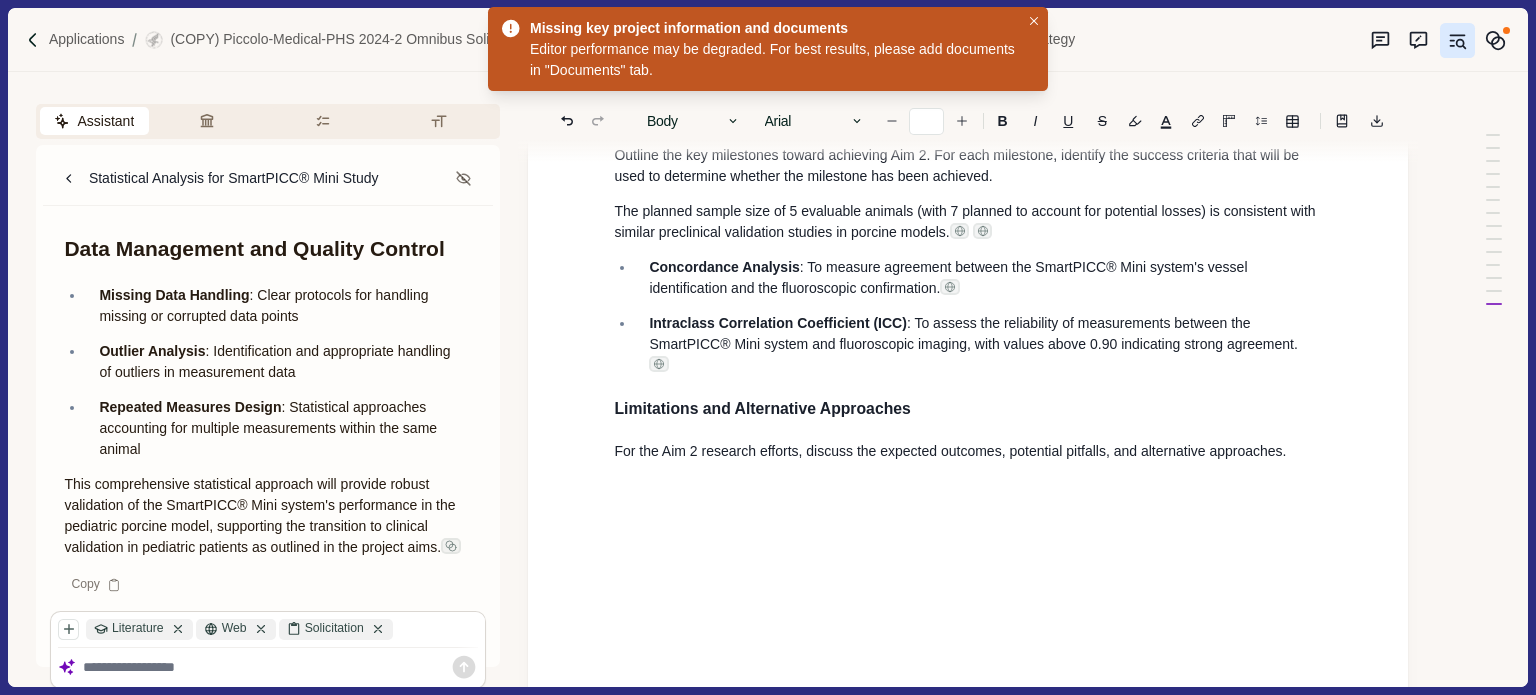 click at bounding box center [281, 668] 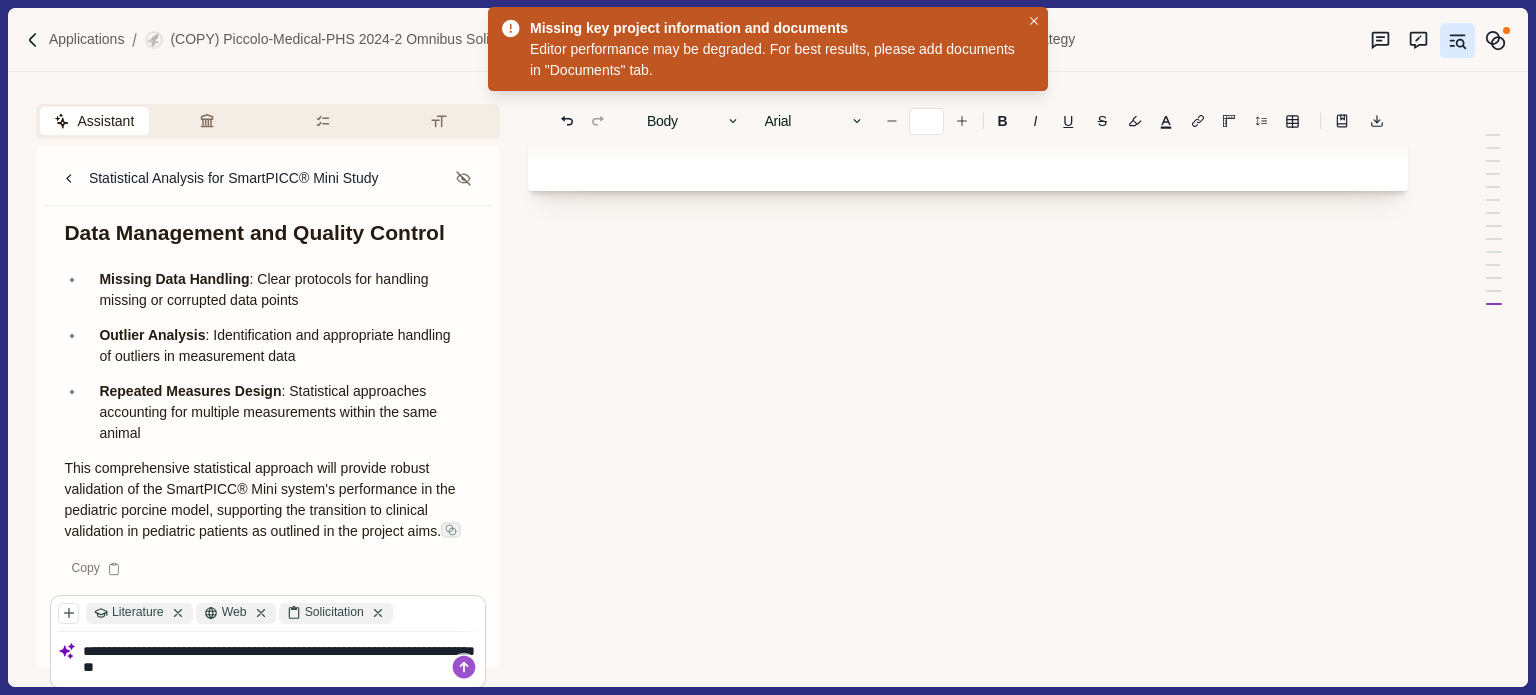 scroll, scrollTop: 14164, scrollLeft: 0, axis: vertical 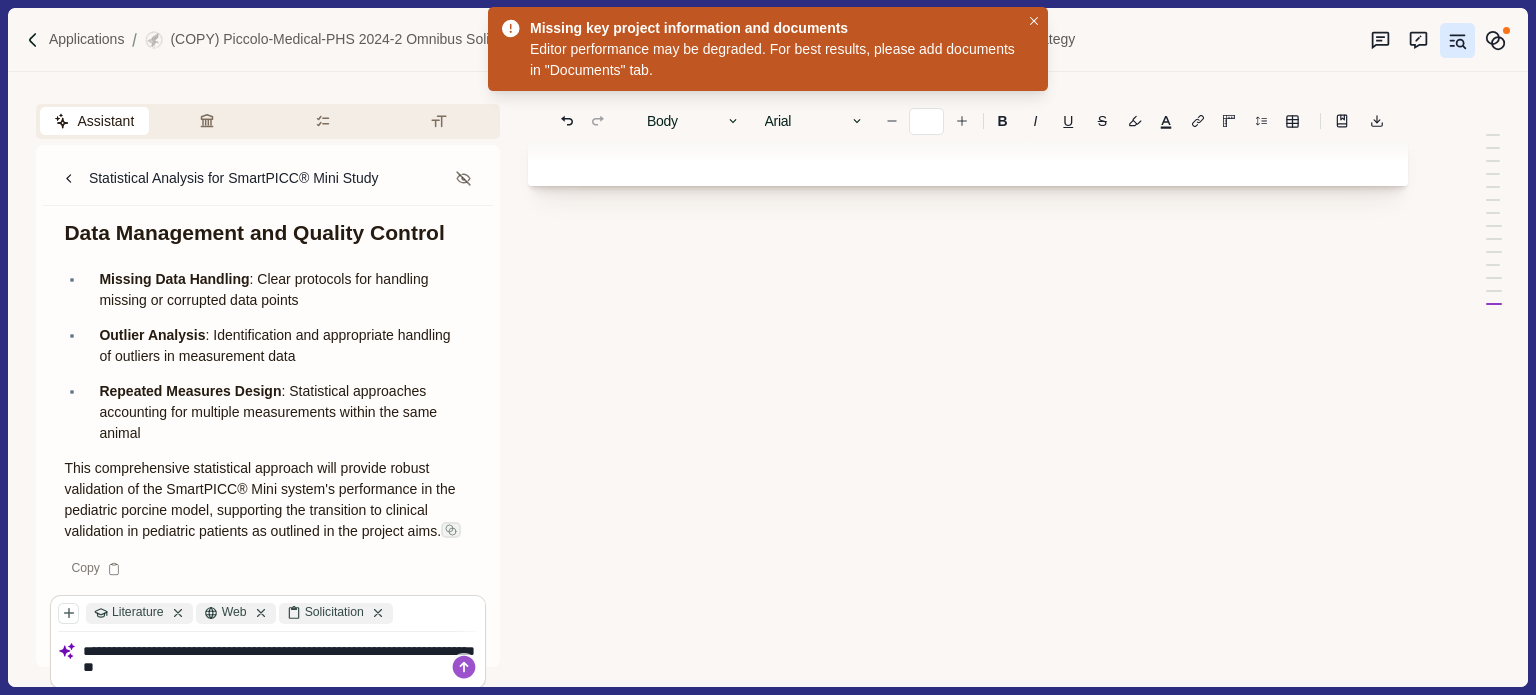 paste on "**********" 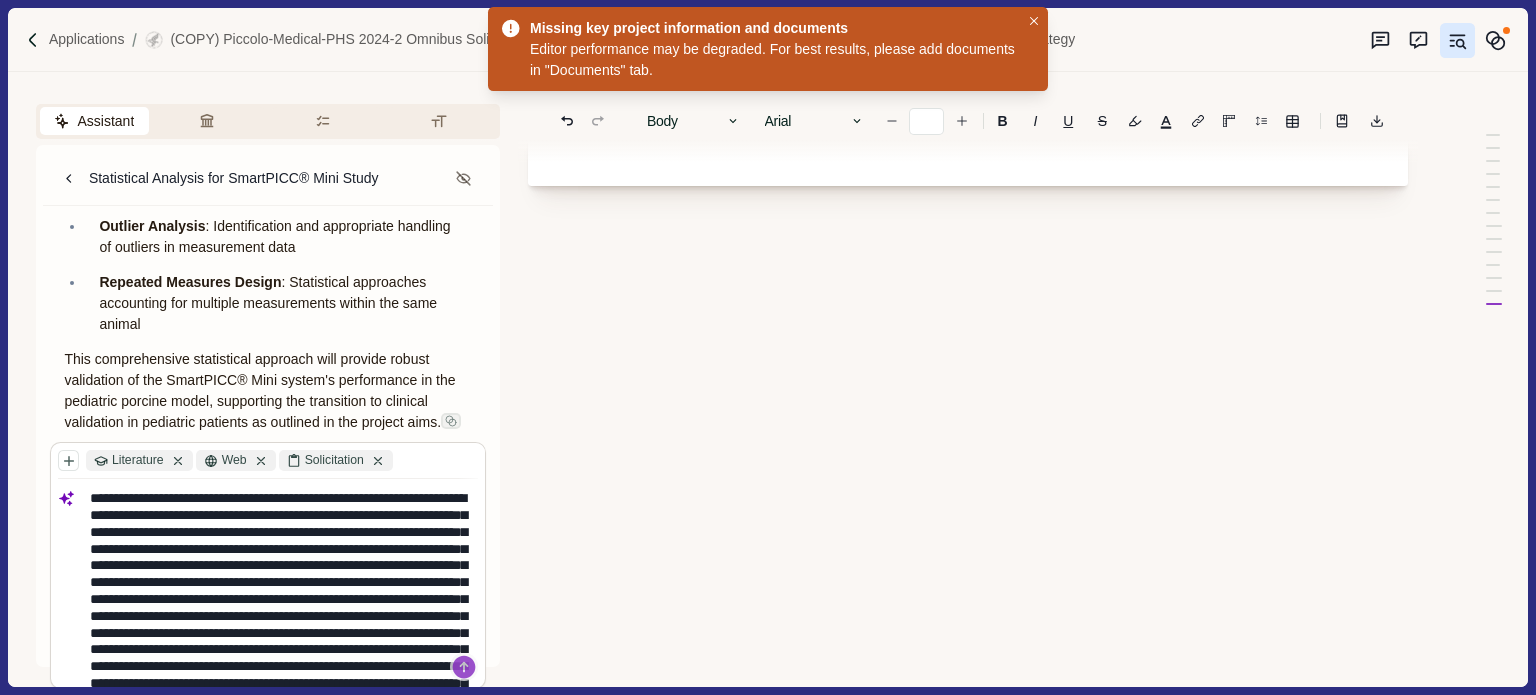 scroll, scrollTop: 16, scrollLeft: 0, axis: vertical 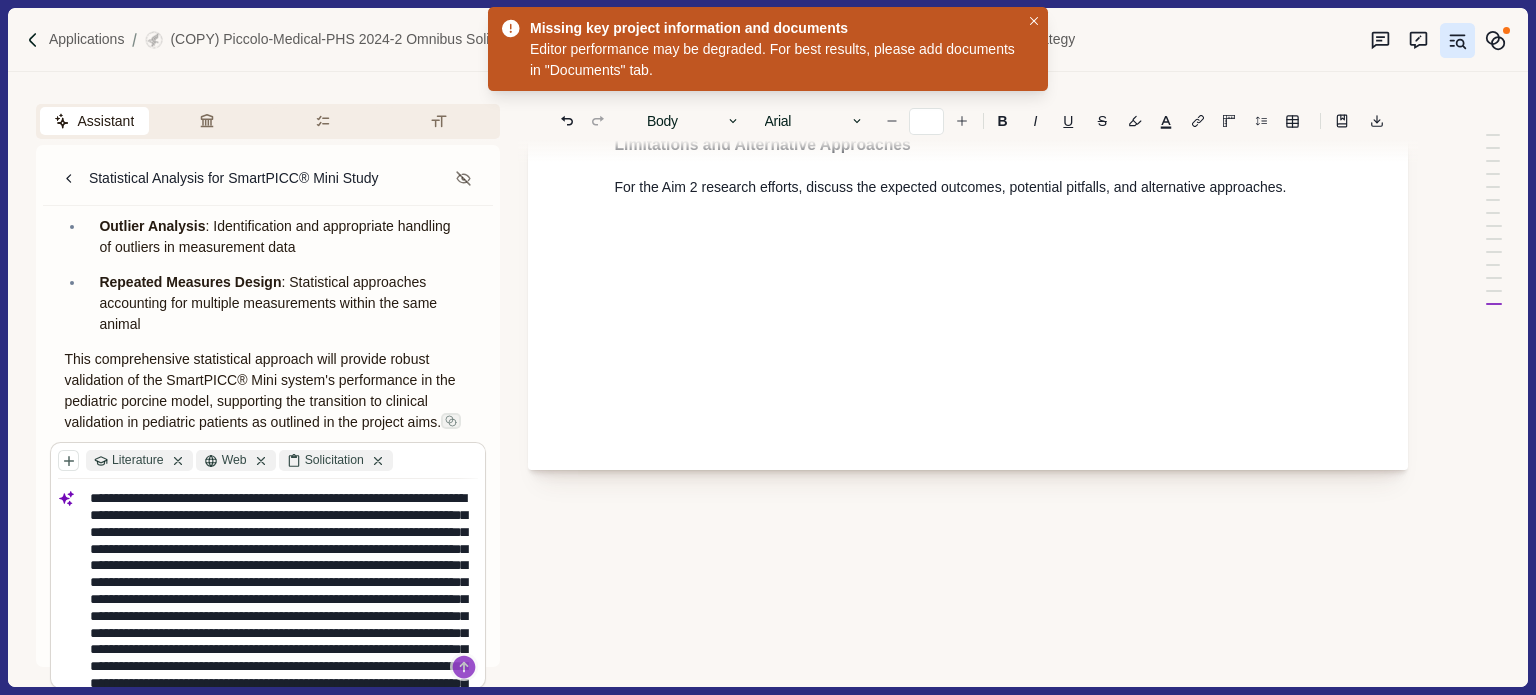 click at bounding box center [280, 683] 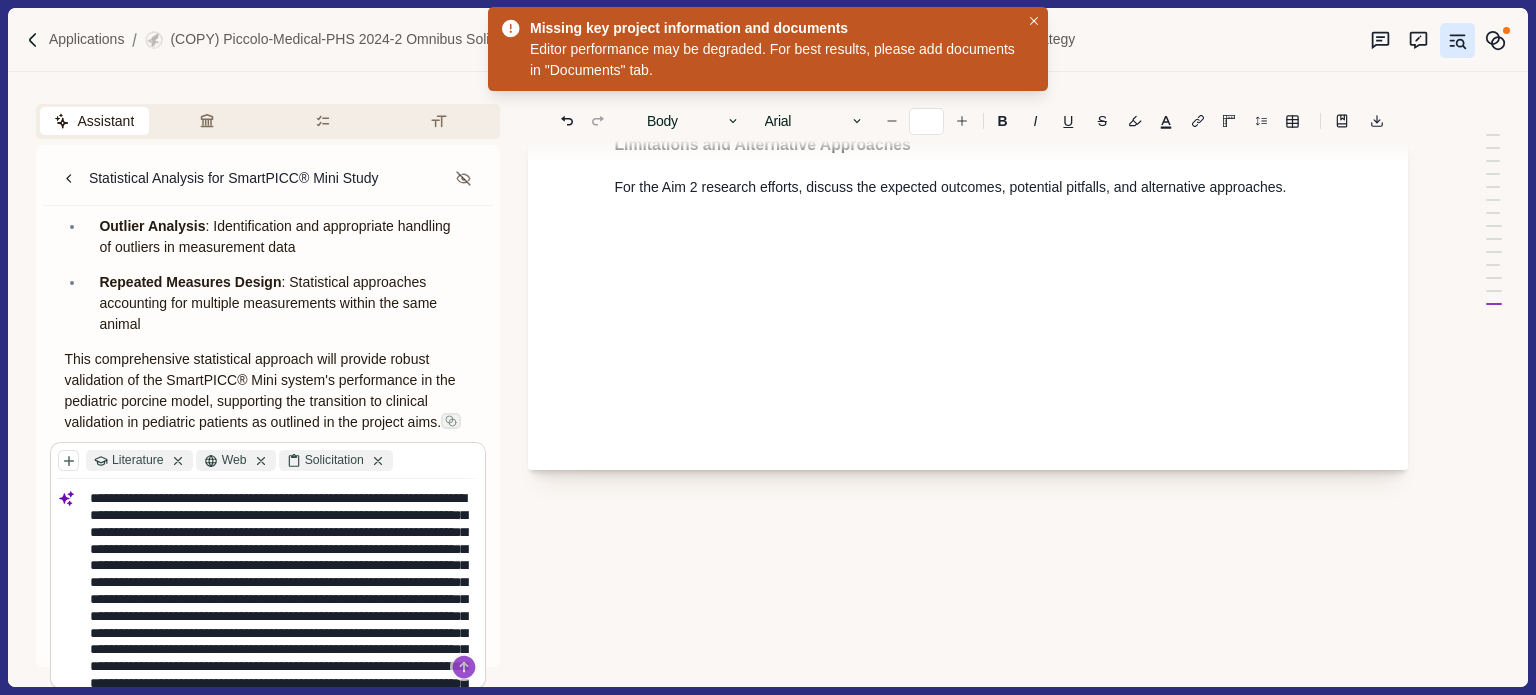 scroll, scrollTop: 15, scrollLeft: 0, axis: vertical 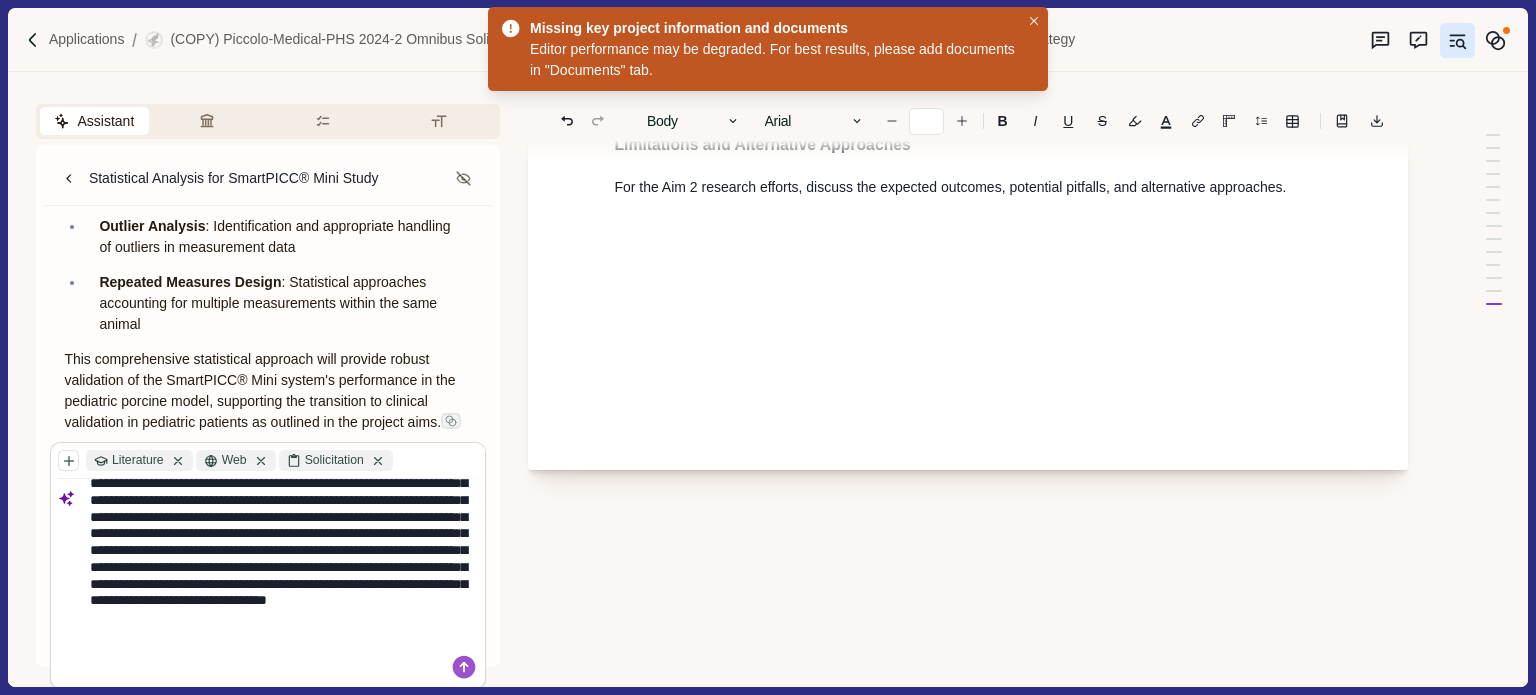 click at bounding box center (280, 483) 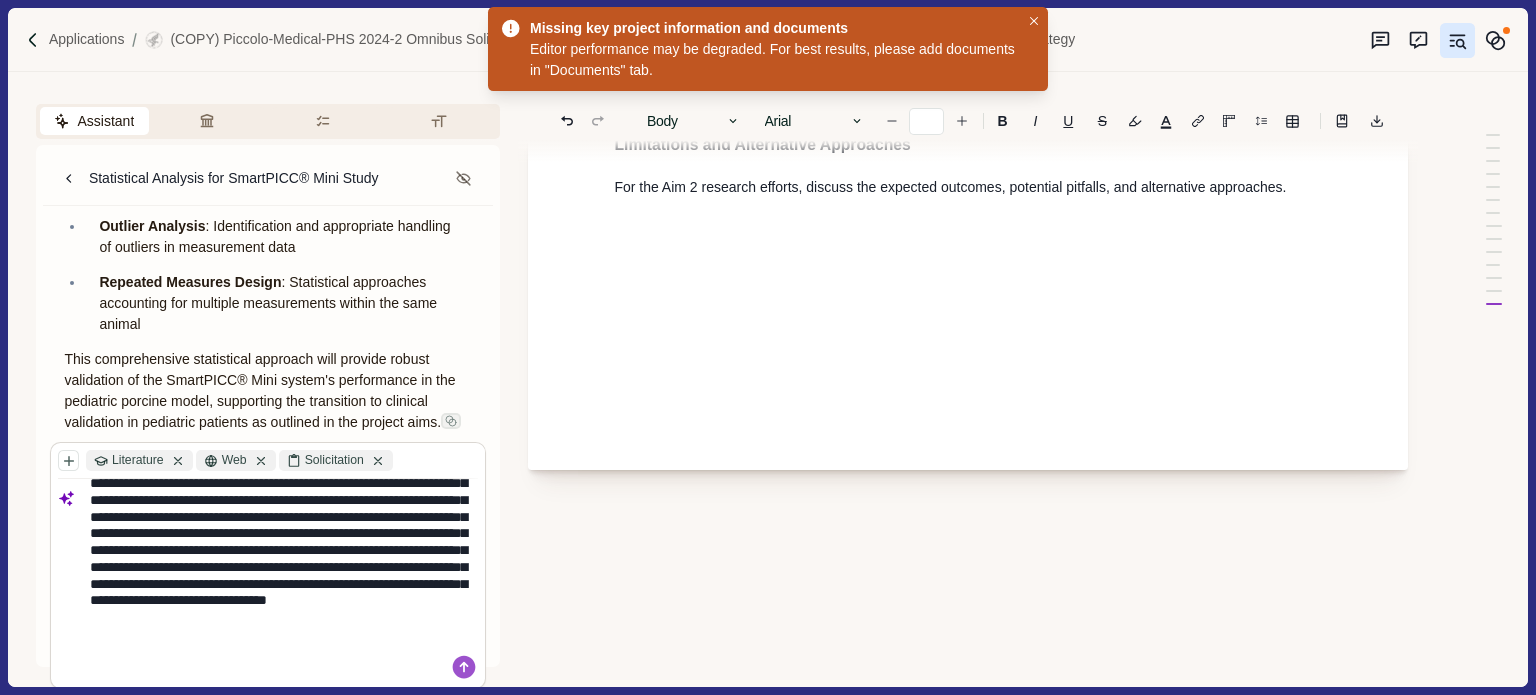 scroll, scrollTop: 16, scrollLeft: 0, axis: vertical 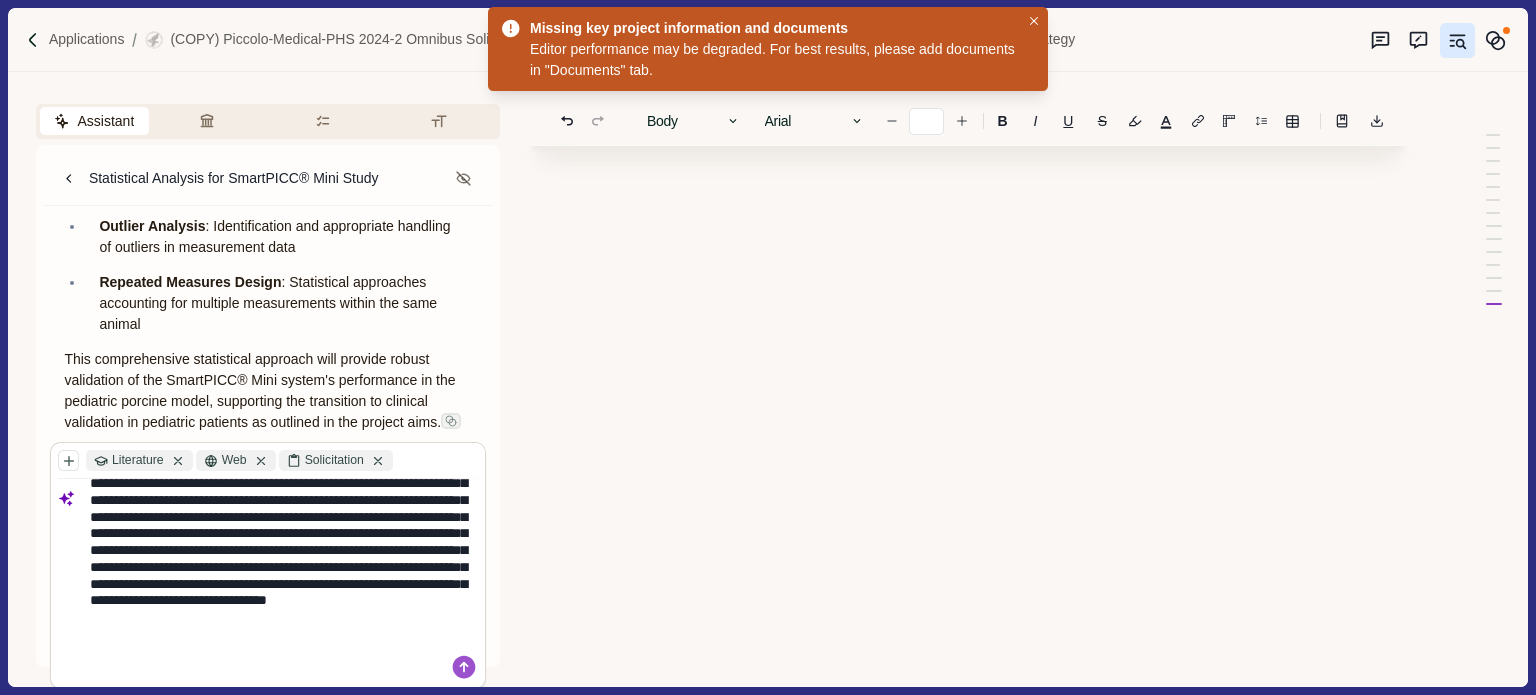 type on "**********" 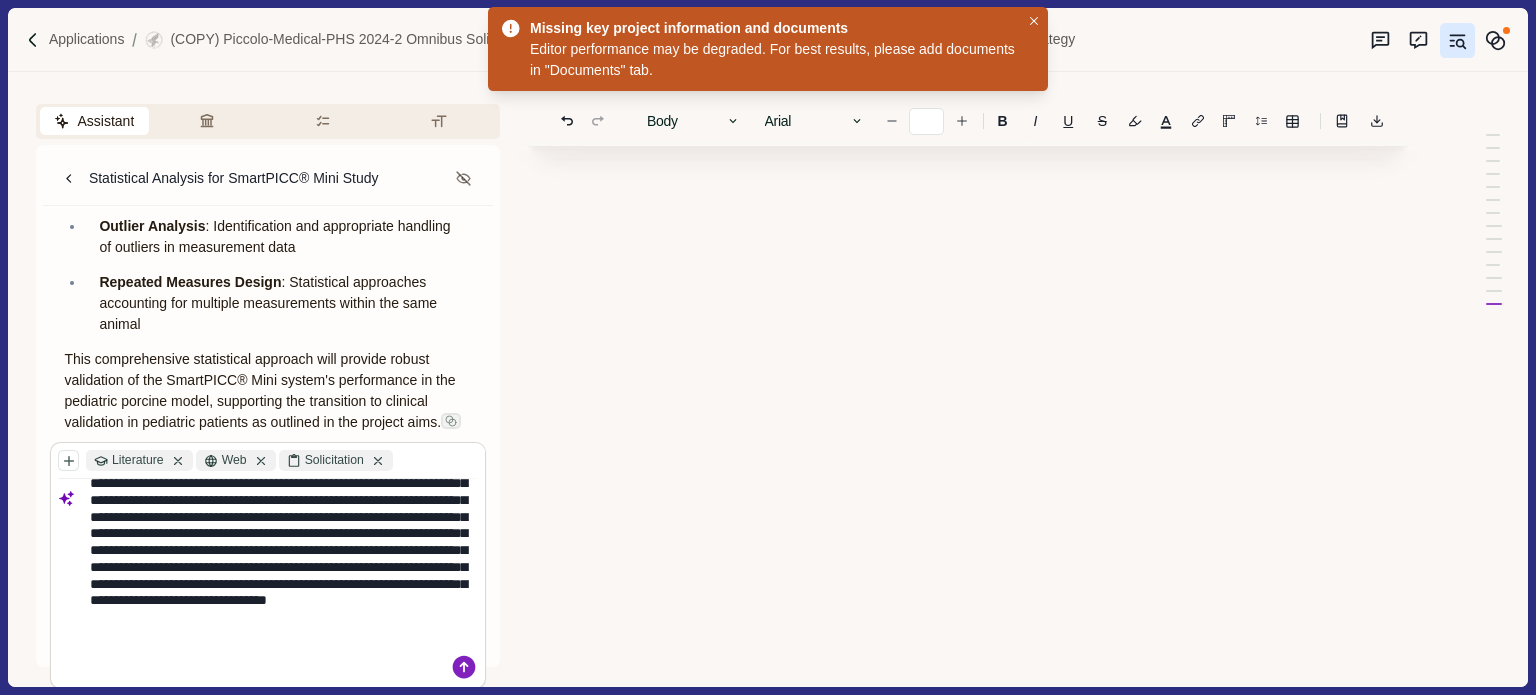 click 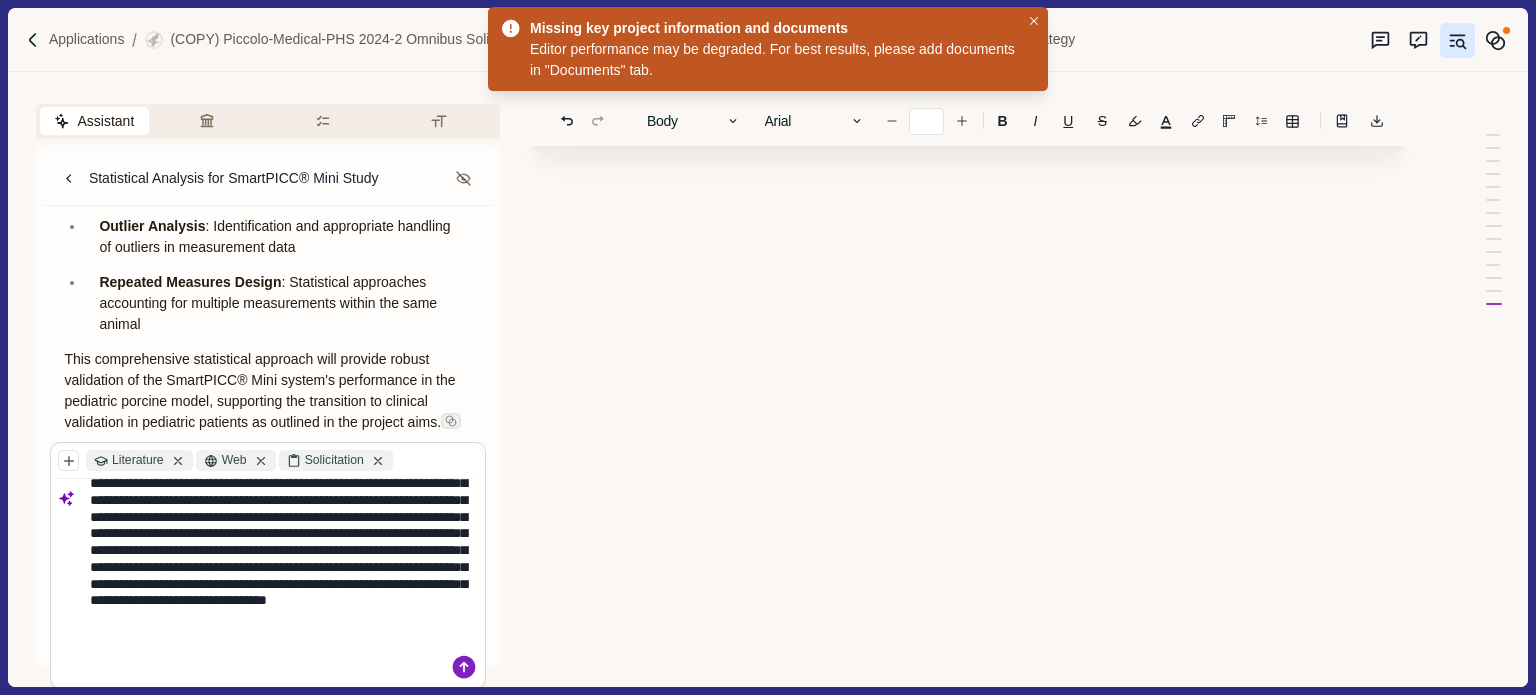 type 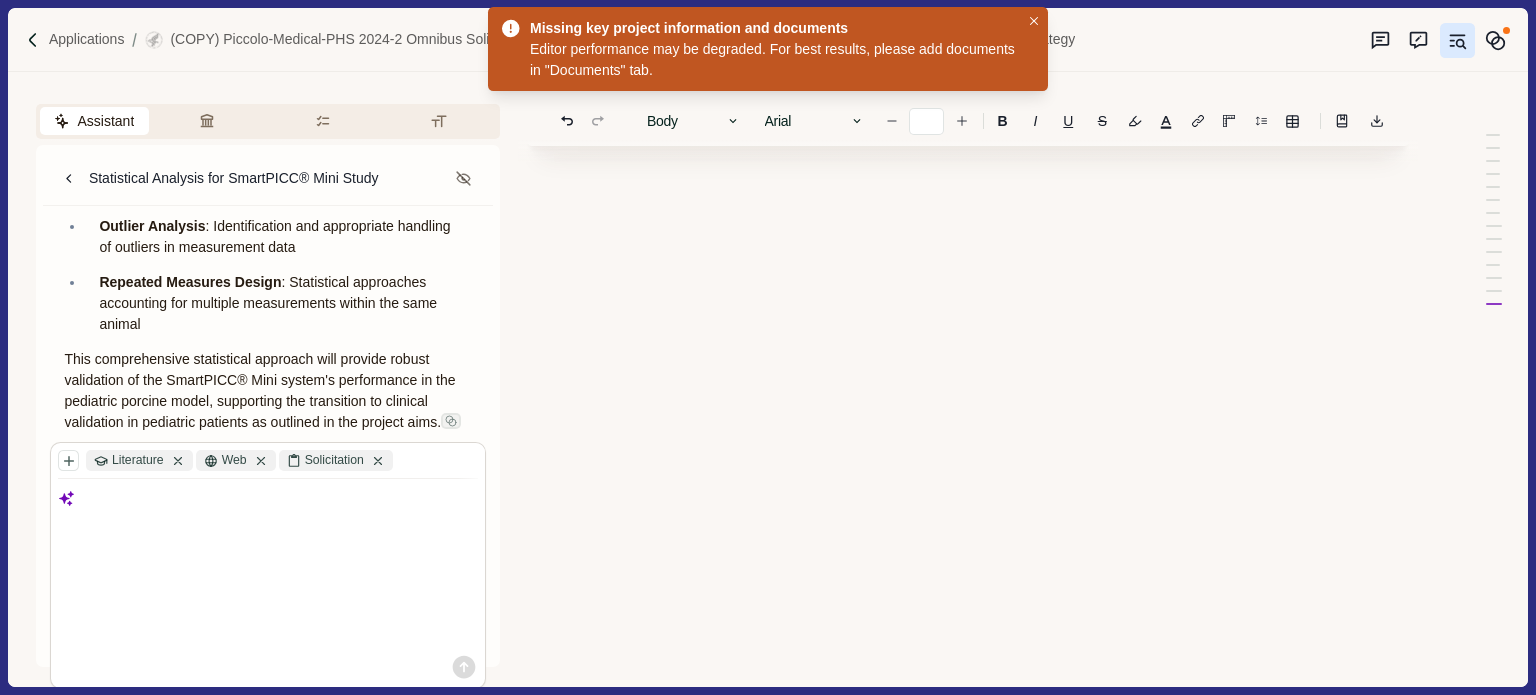 scroll, scrollTop: 0, scrollLeft: 0, axis: both 